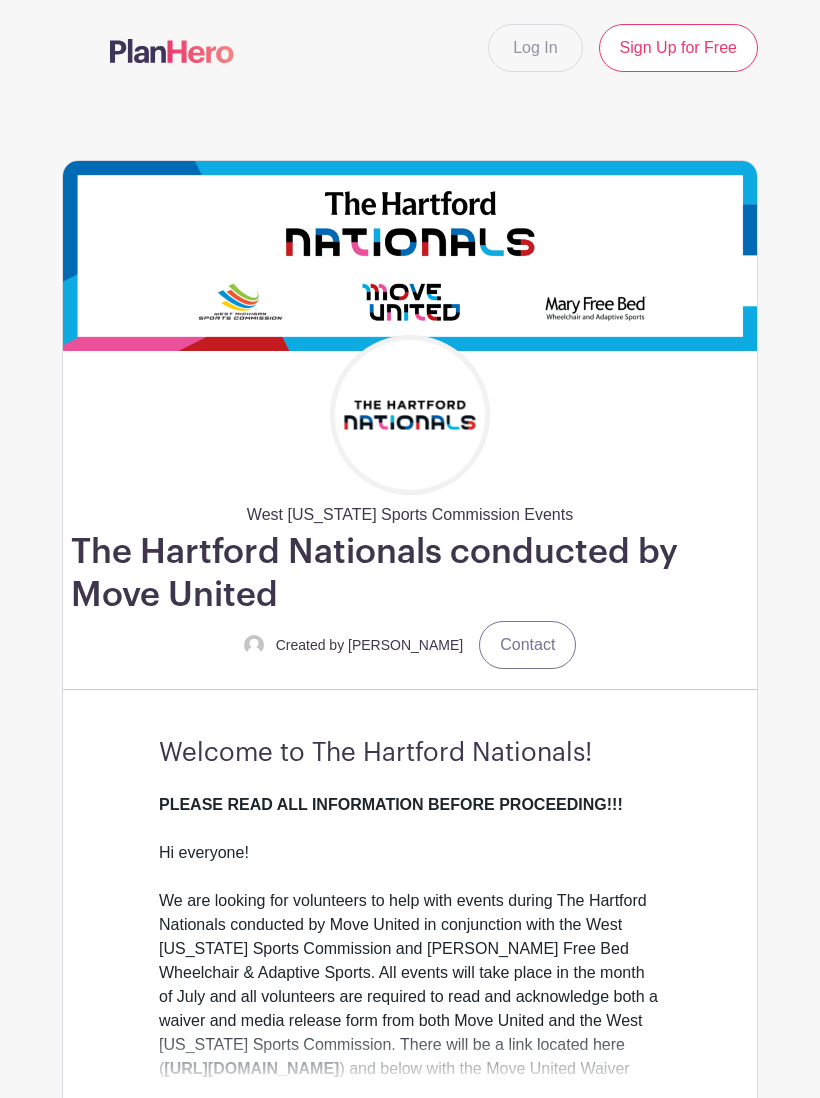 scroll, scrollTop: 0, scrollLeft: 0, axis: both 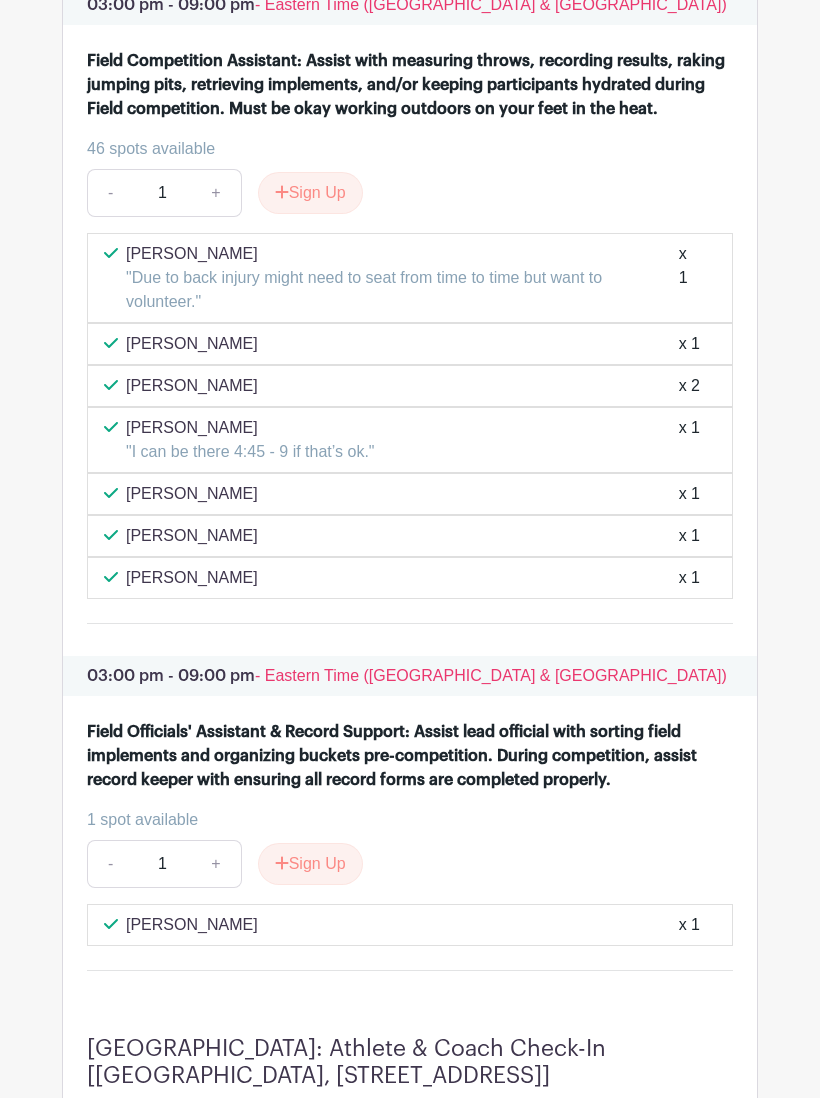 click on "Sign Up" at bounding box center [310, 864] 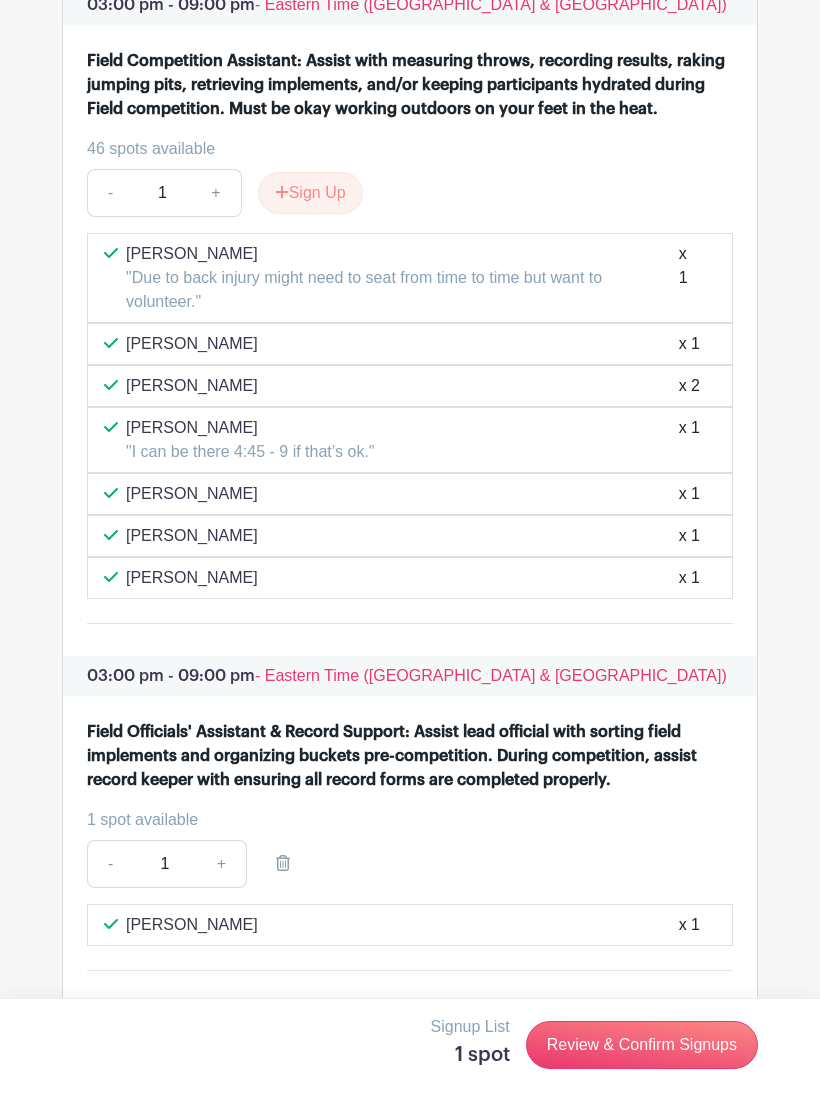 click on "Sign Up" at bounding box center [310, 193] 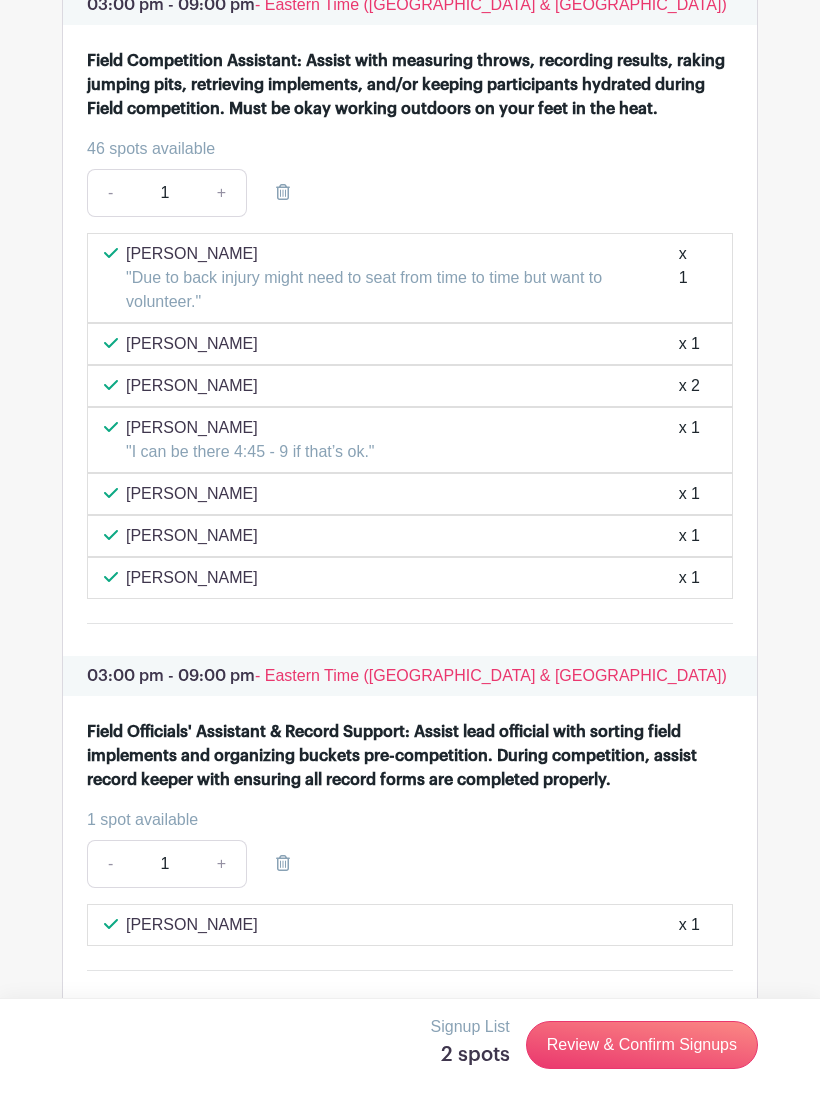click on "Review & Confirm Signups" at bounding box center (642, 1045) 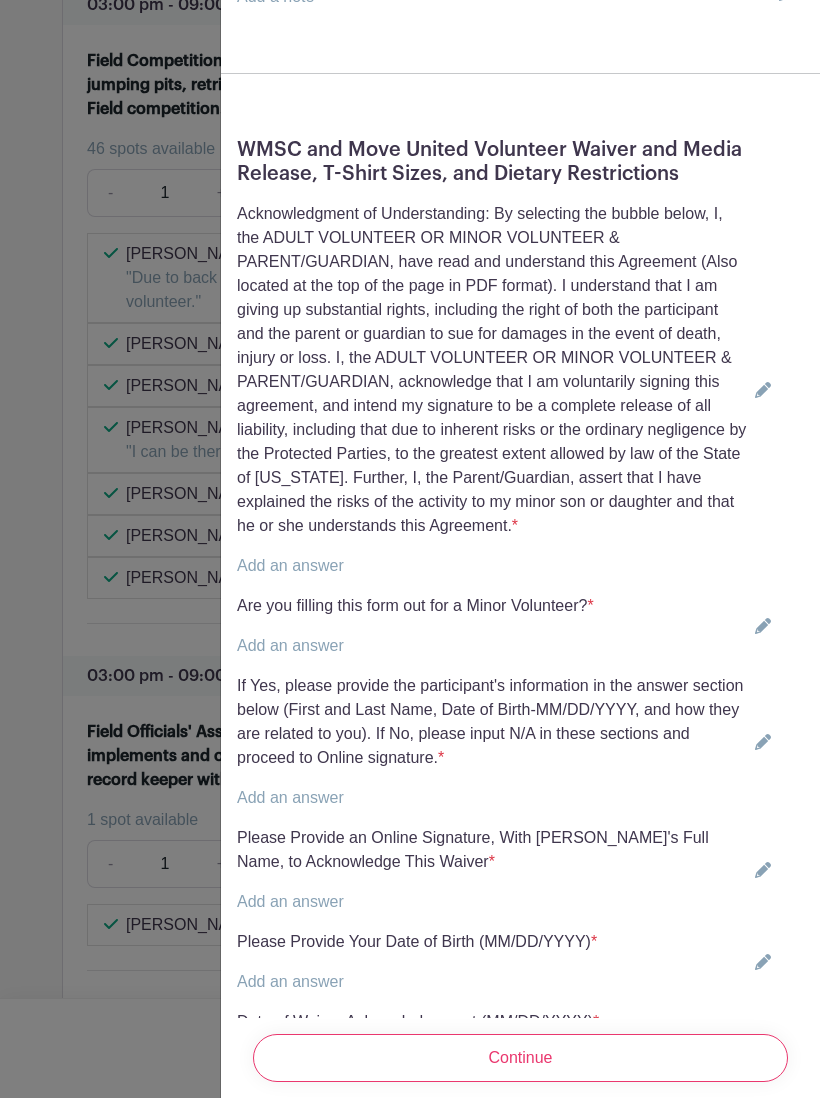 scroll, scrollTop: 687, scrollLeft: 0, axis: vertical 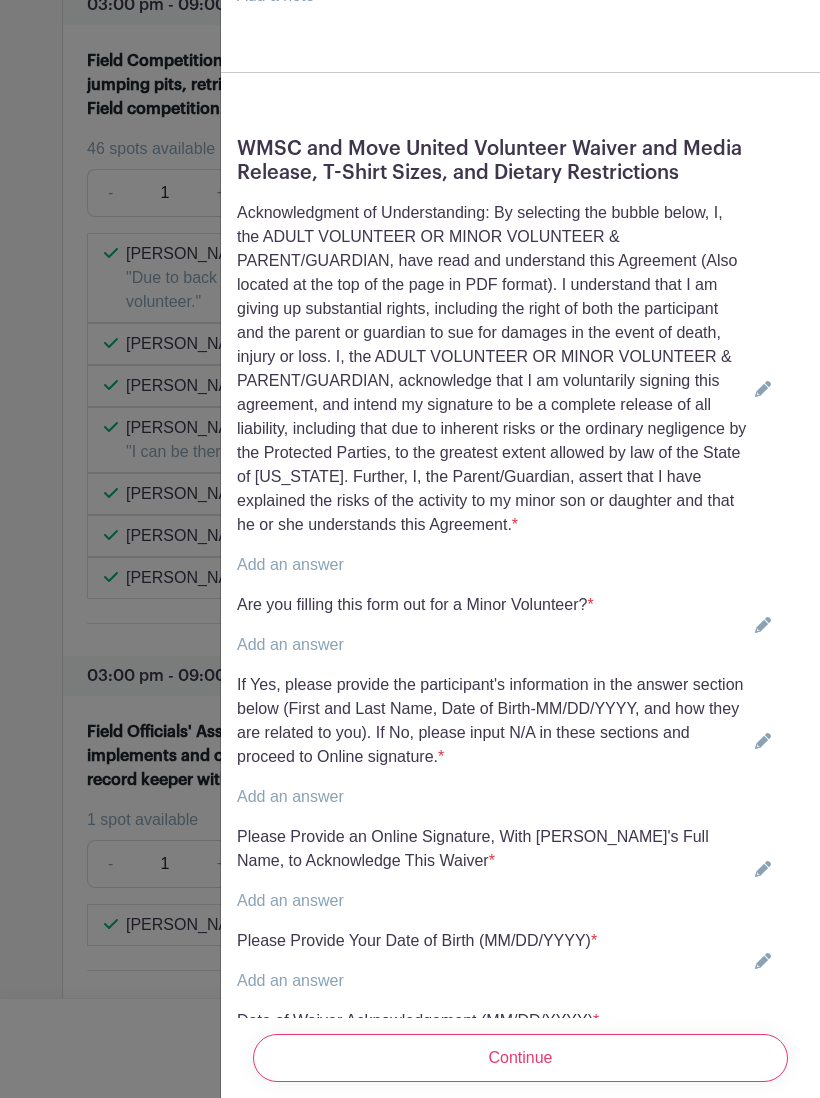 click on "Add an answer" at bounding box center [290, 564] 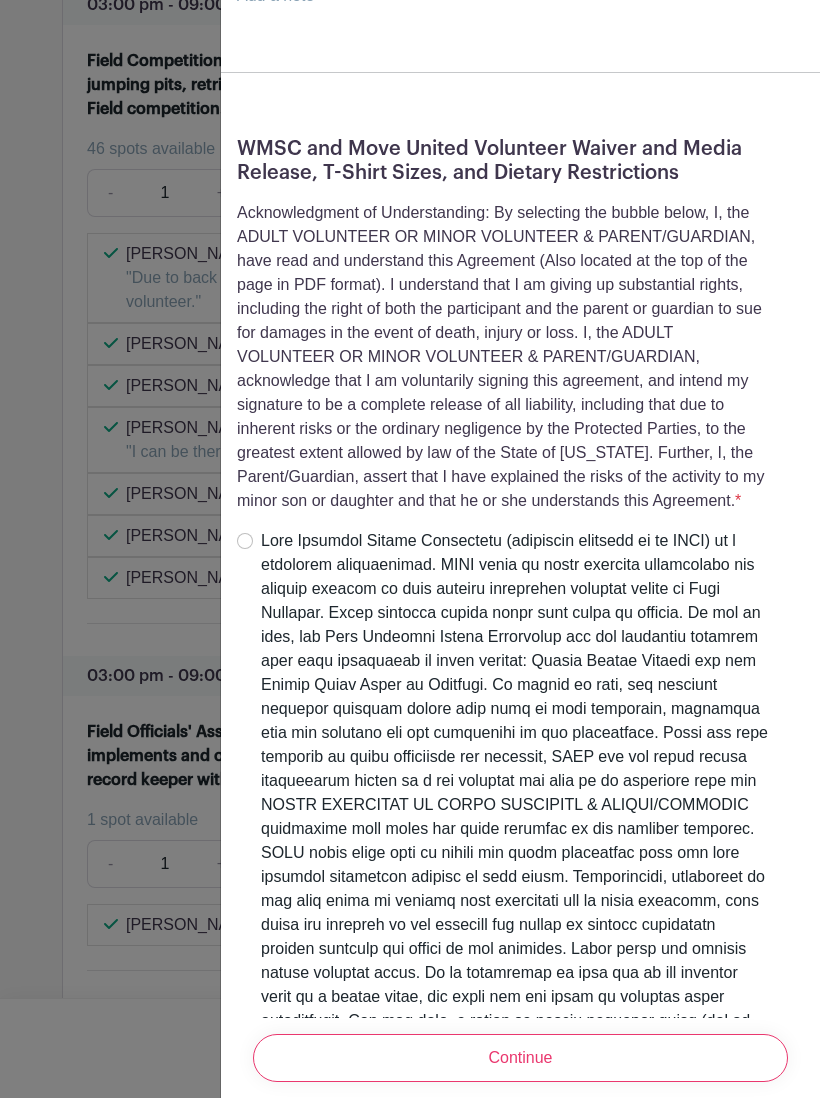 click at bounding box center (245, 541) 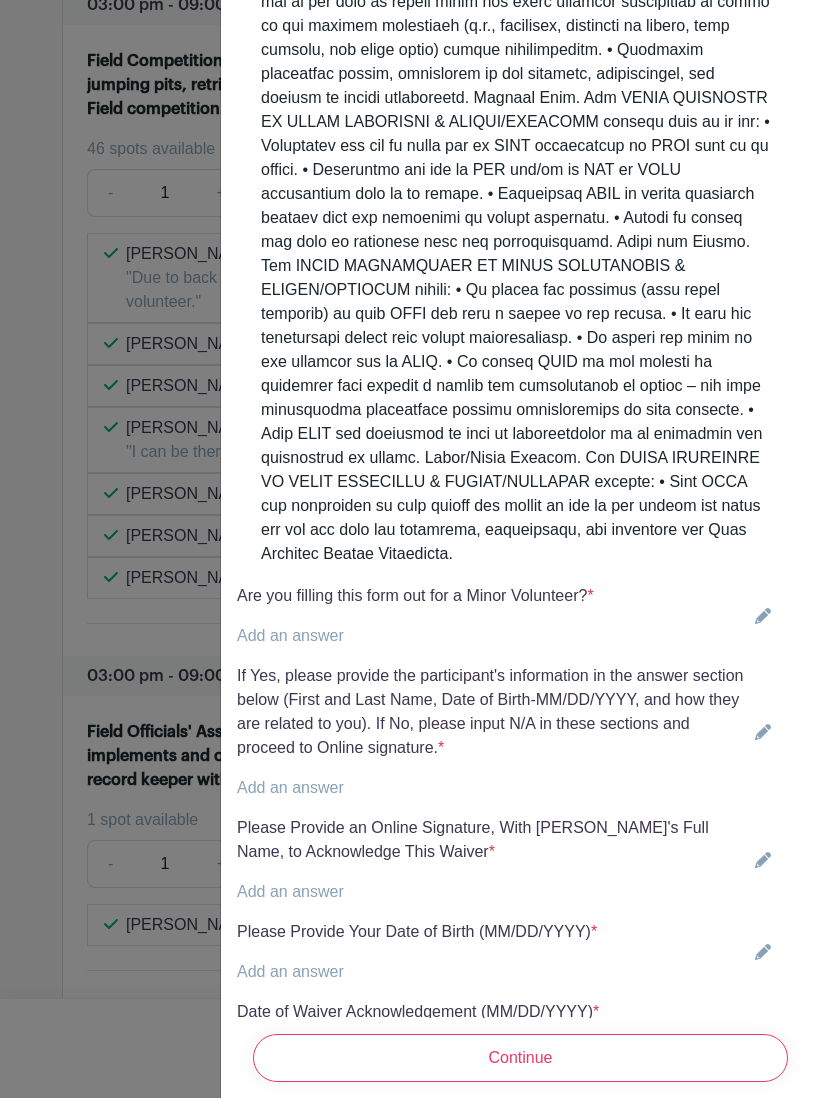 scroll, scrollTop: 4591, scrollLeft: 0, axis: vertical 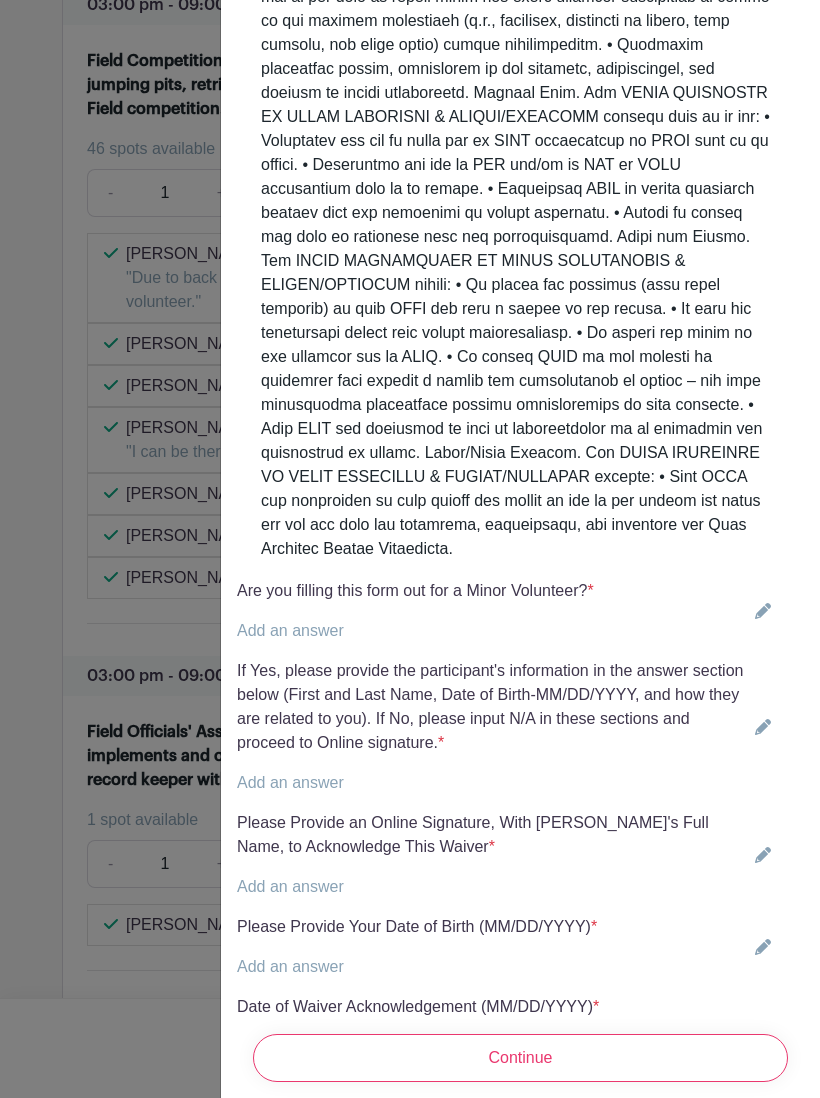 click on "Add an answer" at bounding box center [290, 630] 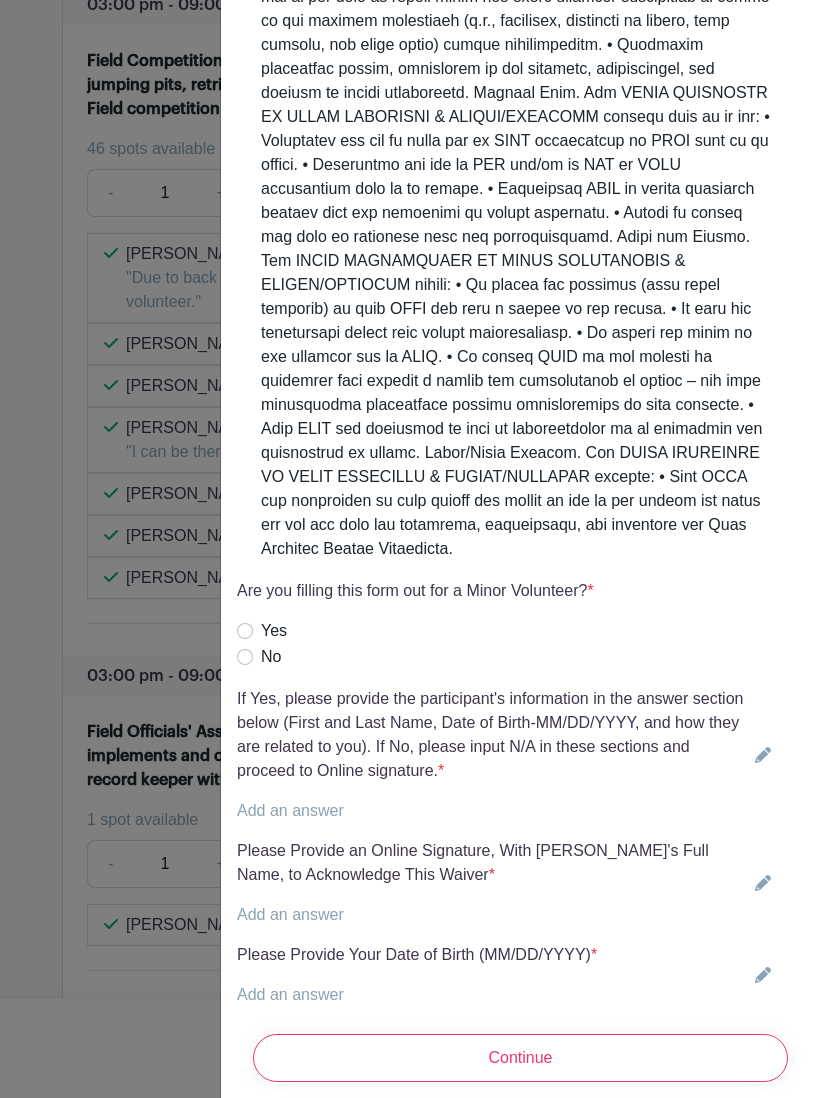 click on "No" at bounding box center (245, 657) 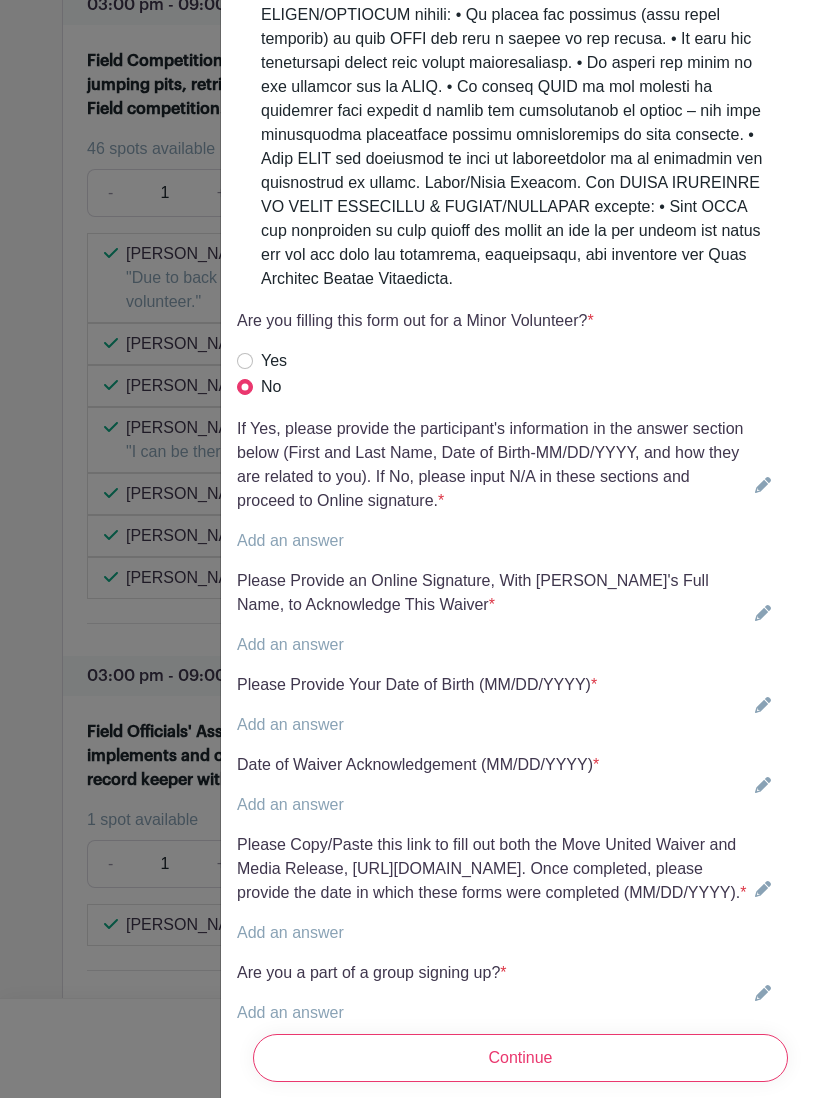 scroll, scrollTop: 4823, scrollLeft: 0, axis: vertical 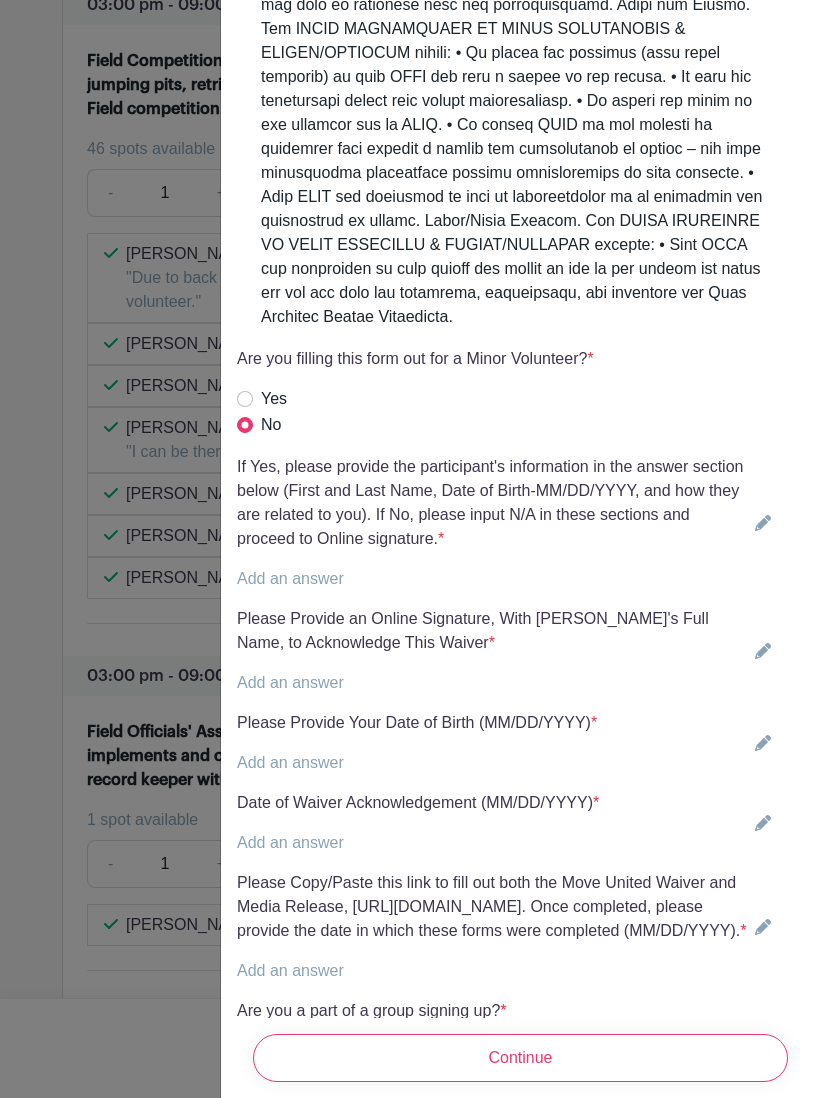 click on "Add an answer" at bounding box center (290, 578) 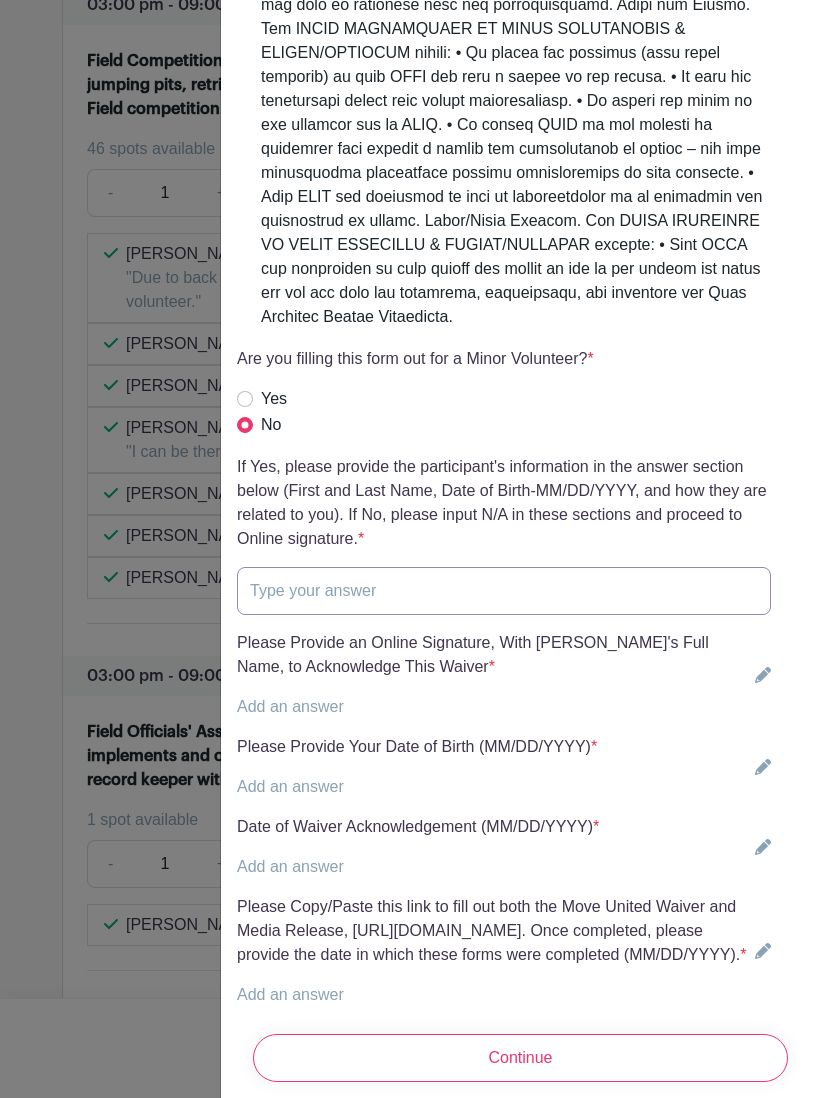 click at bounding box center (504, 591) 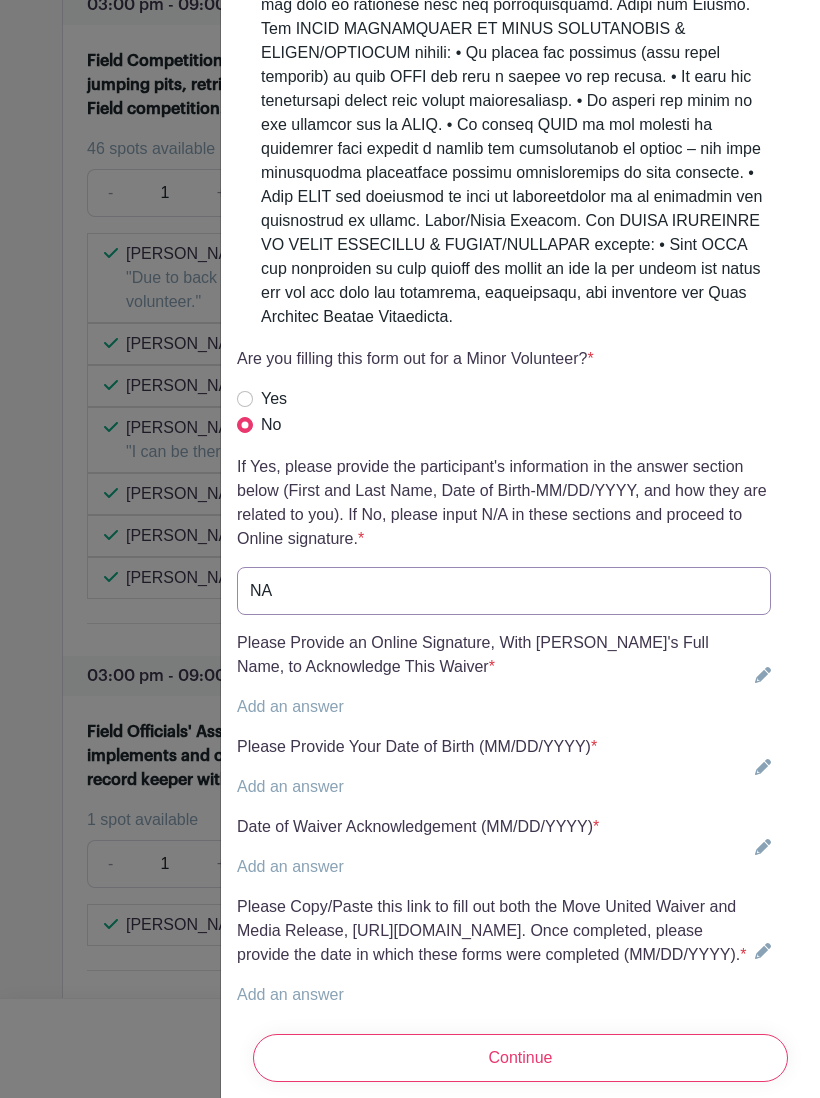 type on "NA" 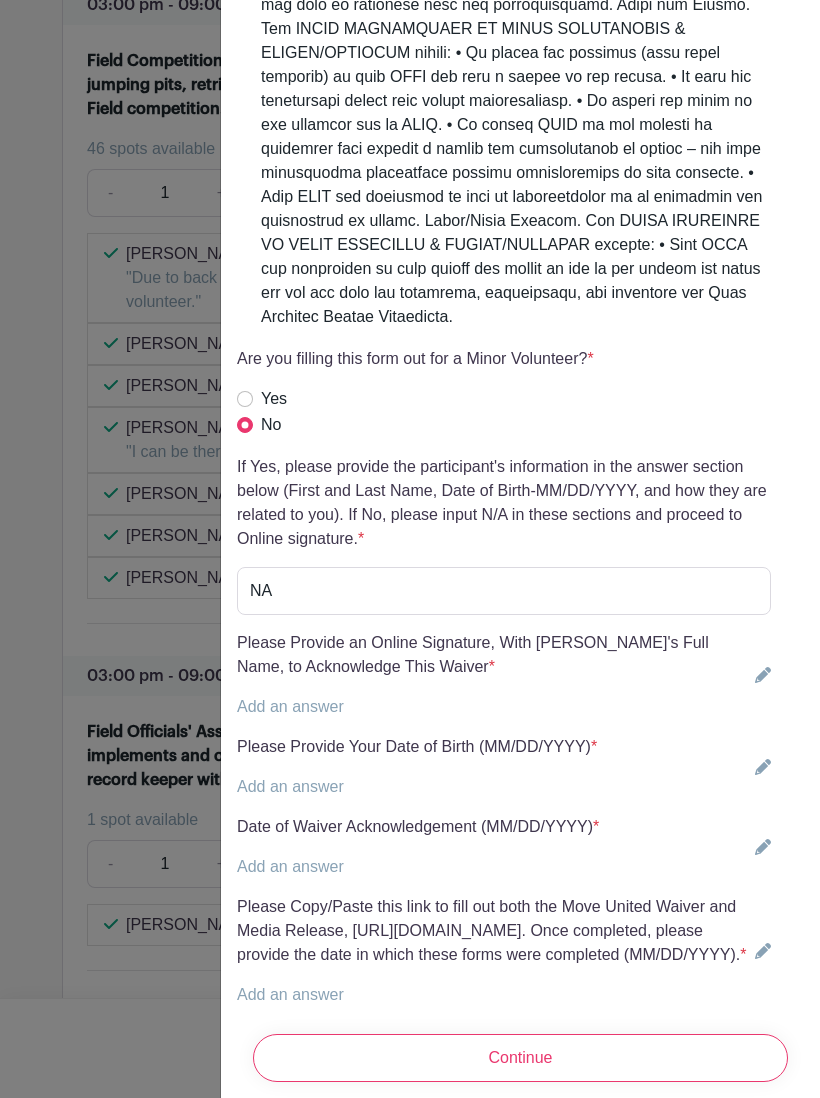 click on "Add an answer" at bounding box center [290, 706] 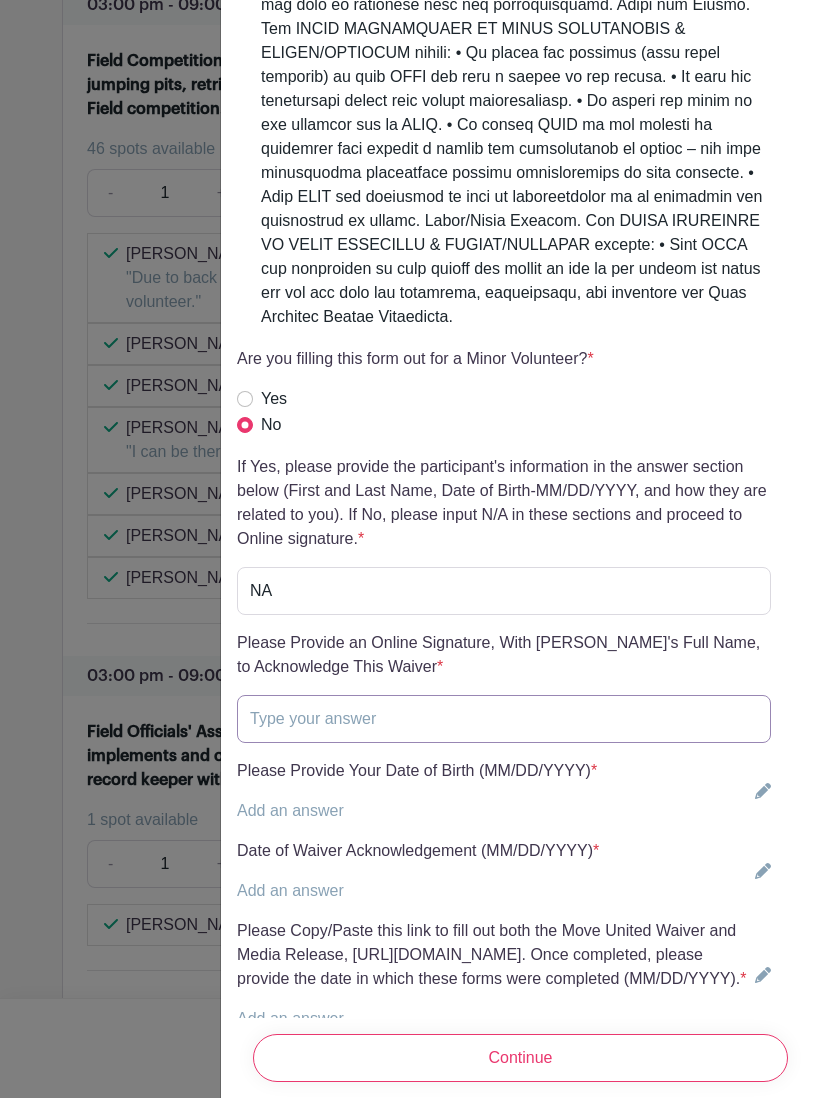 click at bounding box center [504, 719] 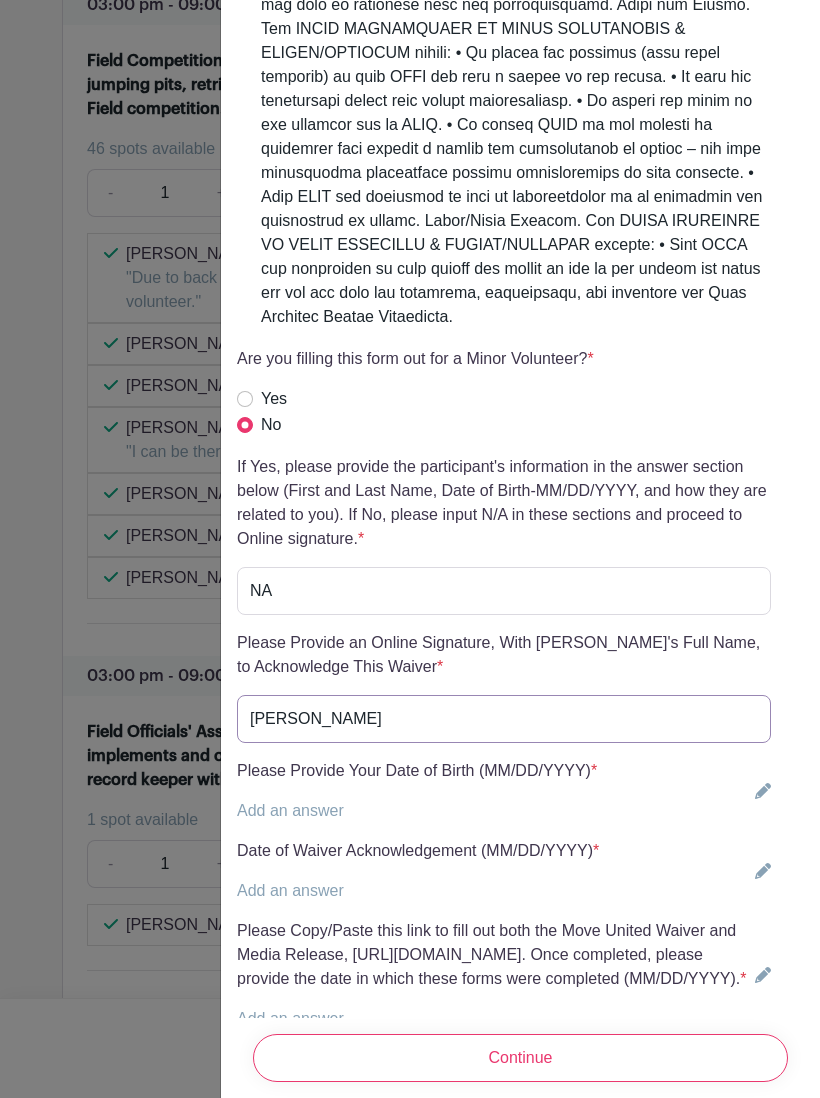 type on "[PERSON_NAME]" 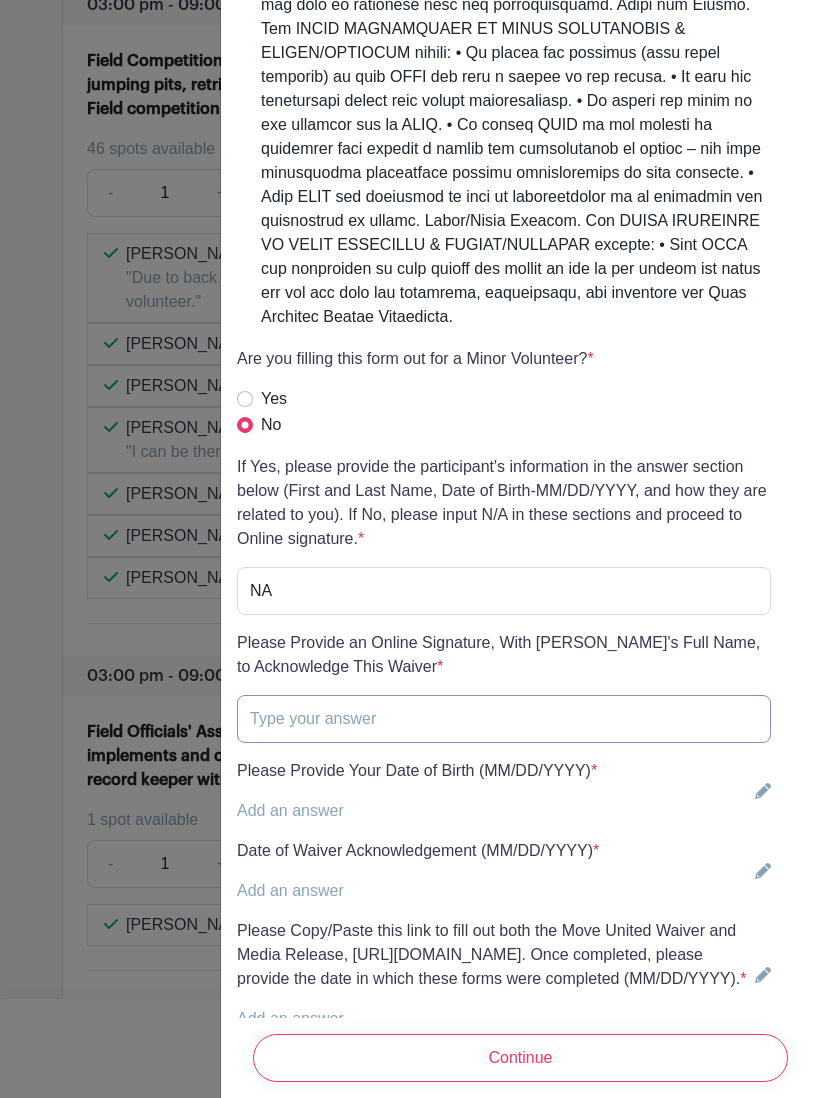 type on "[PERSON_NAME]" 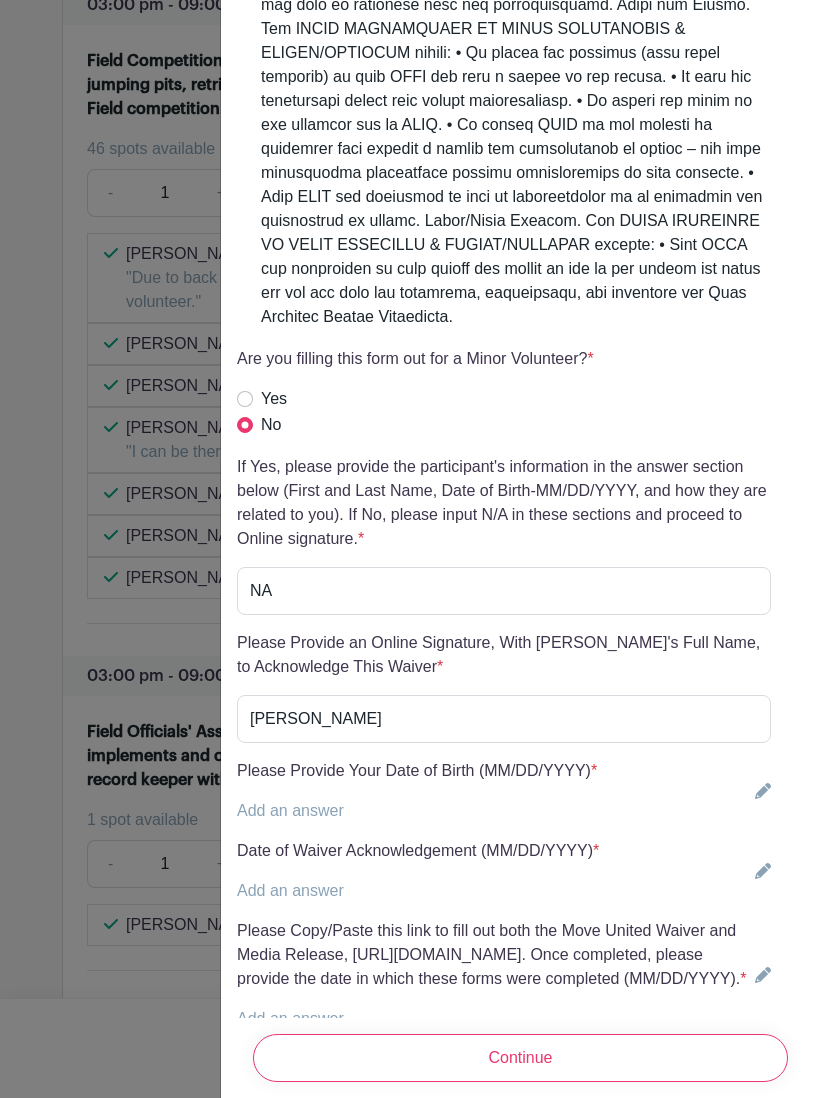 click on "Add an answer" at bounding box center [290, 810] 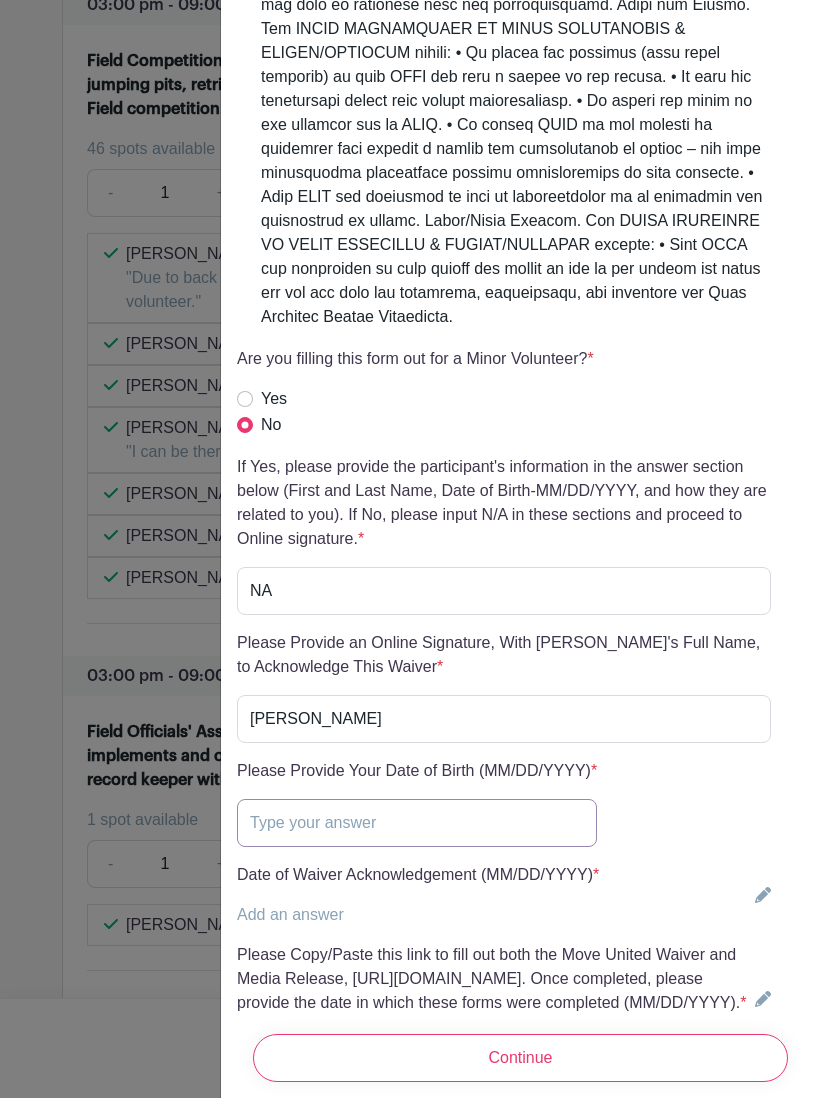 click at bounding box center [417, 823] 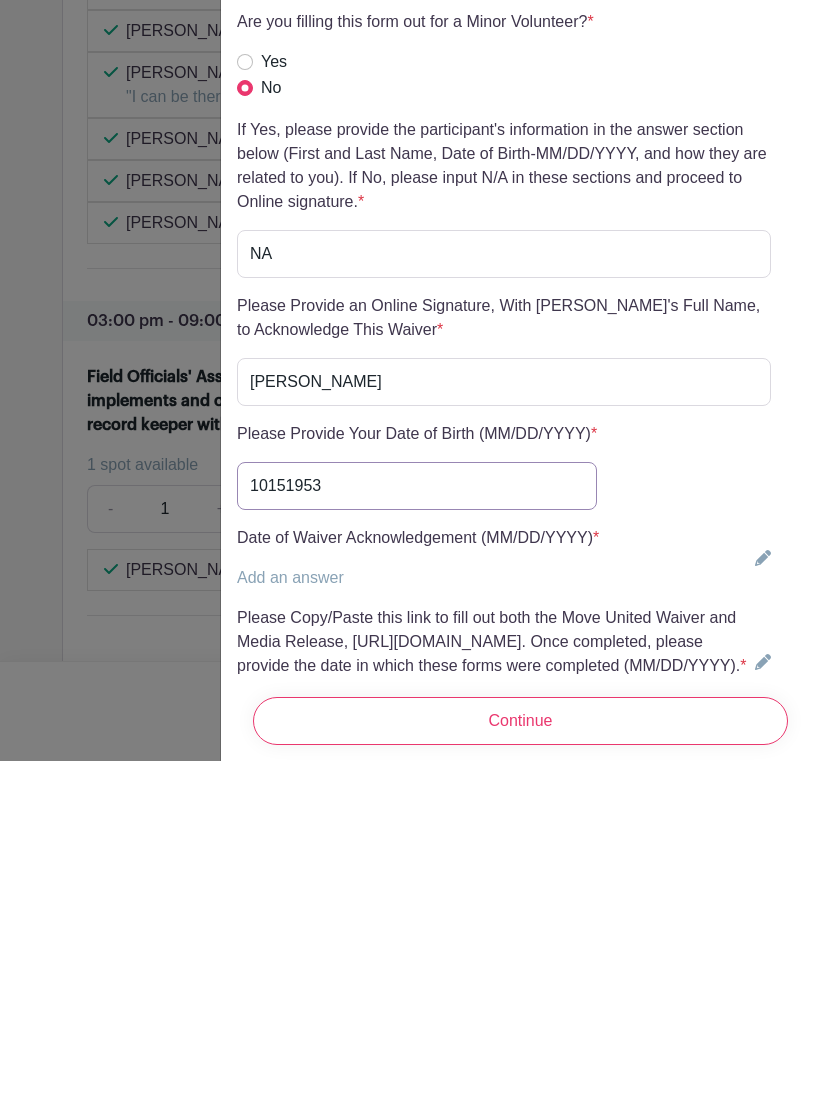 type on "10151953" 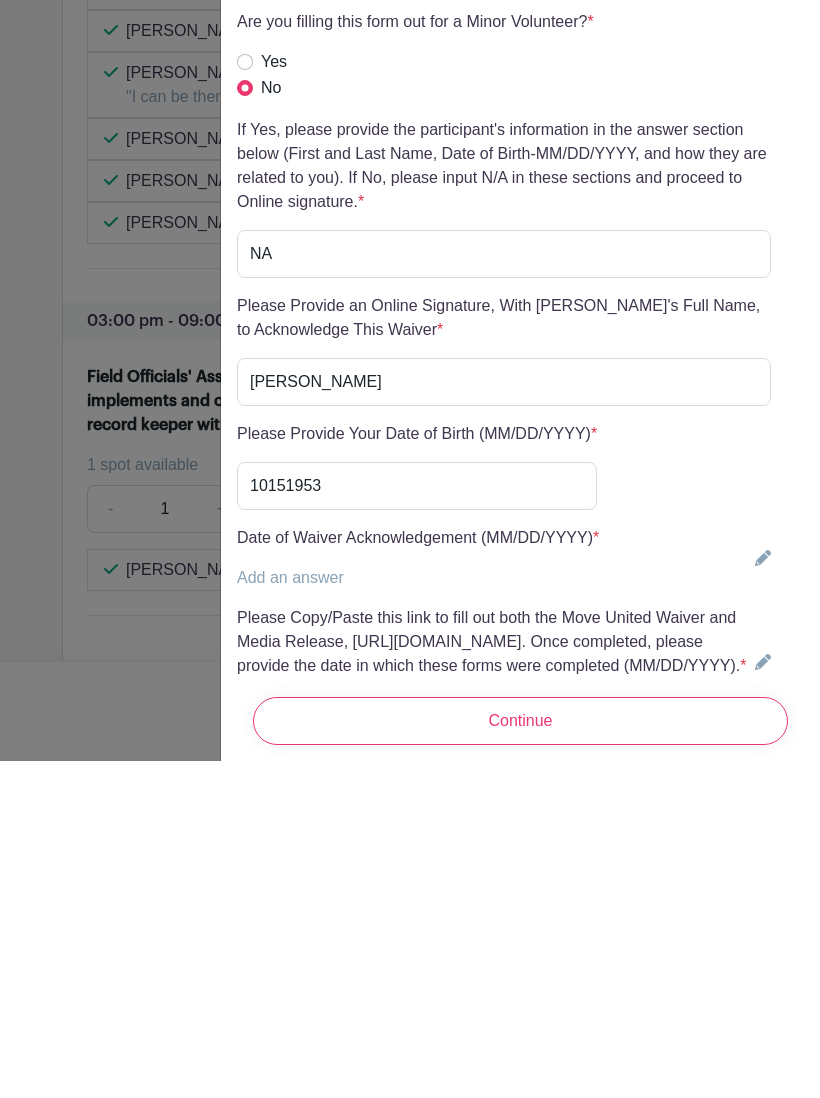 click on "Add an answer" at bounding box center [290, 914] 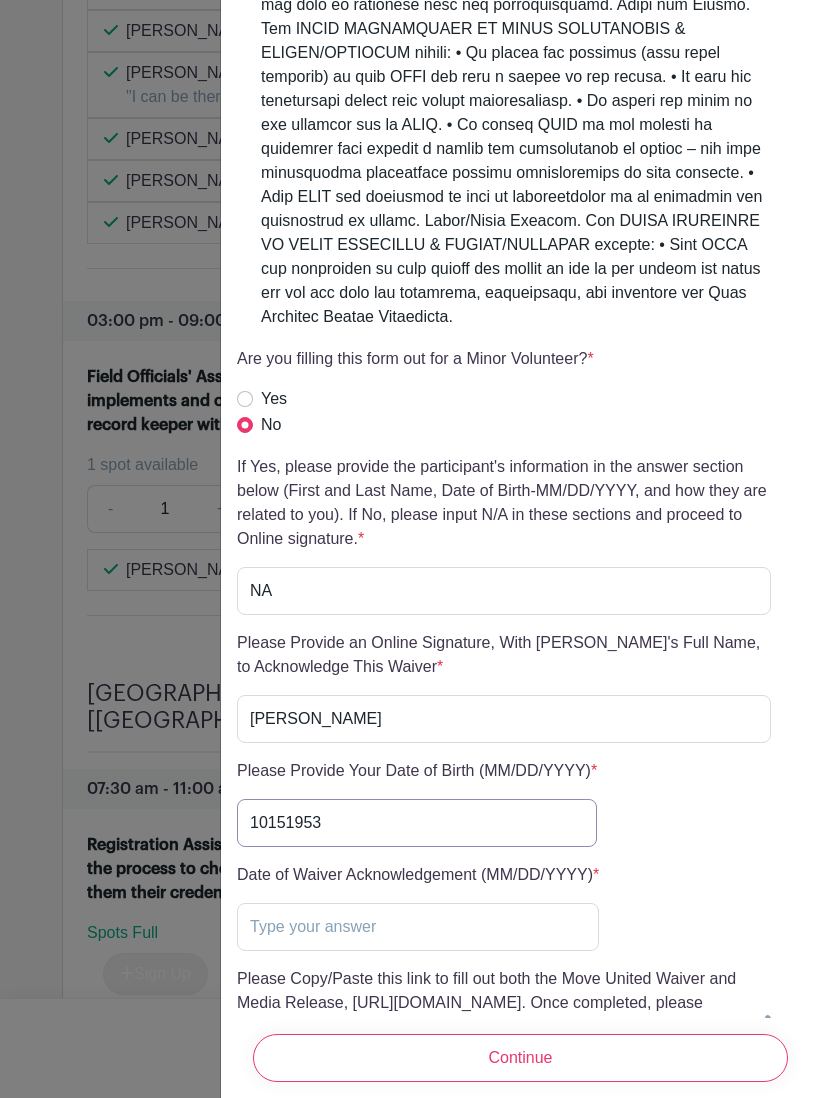 click on "10151953" at bounding box center (417, 823) 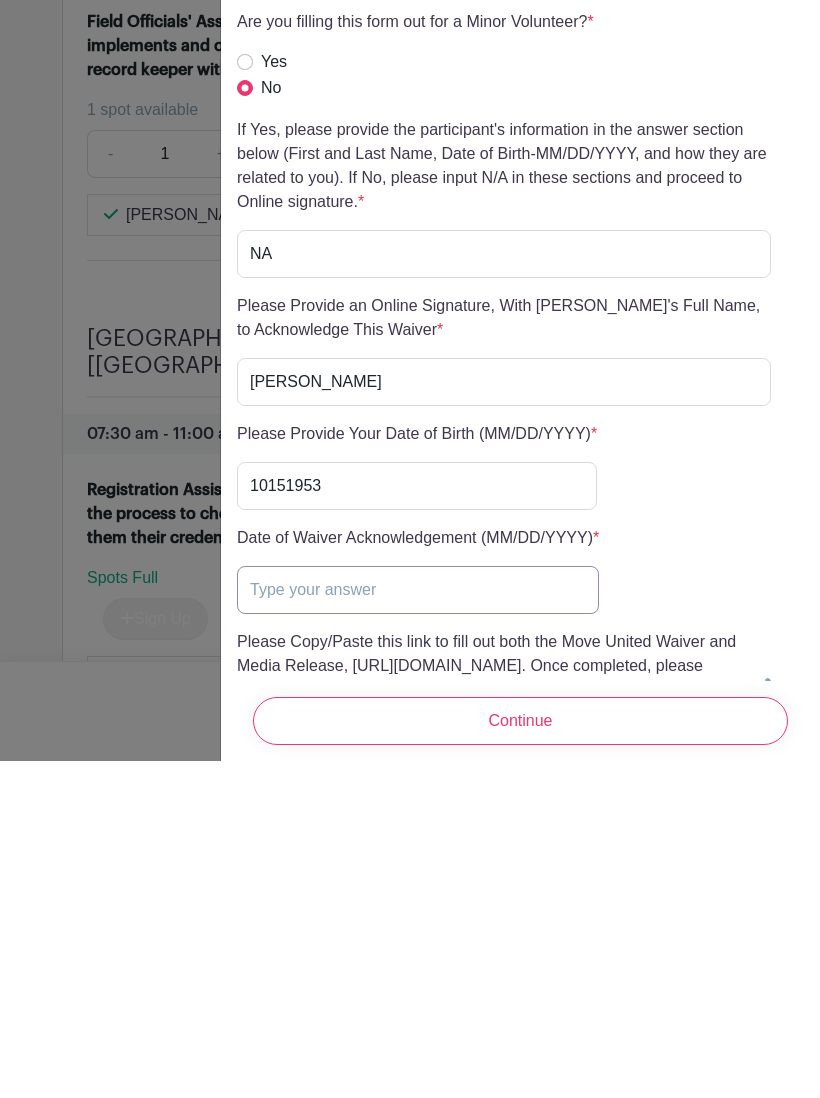 click at bounding box center [418, 927] 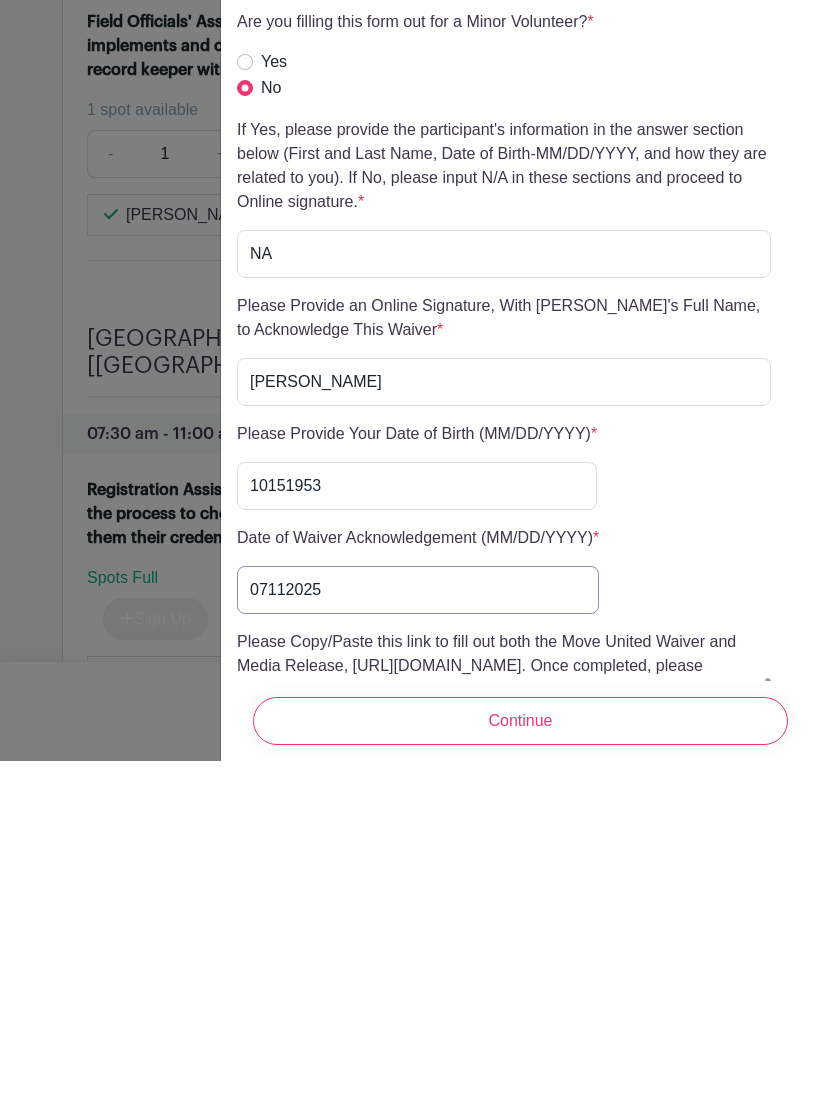 type on "07112025" 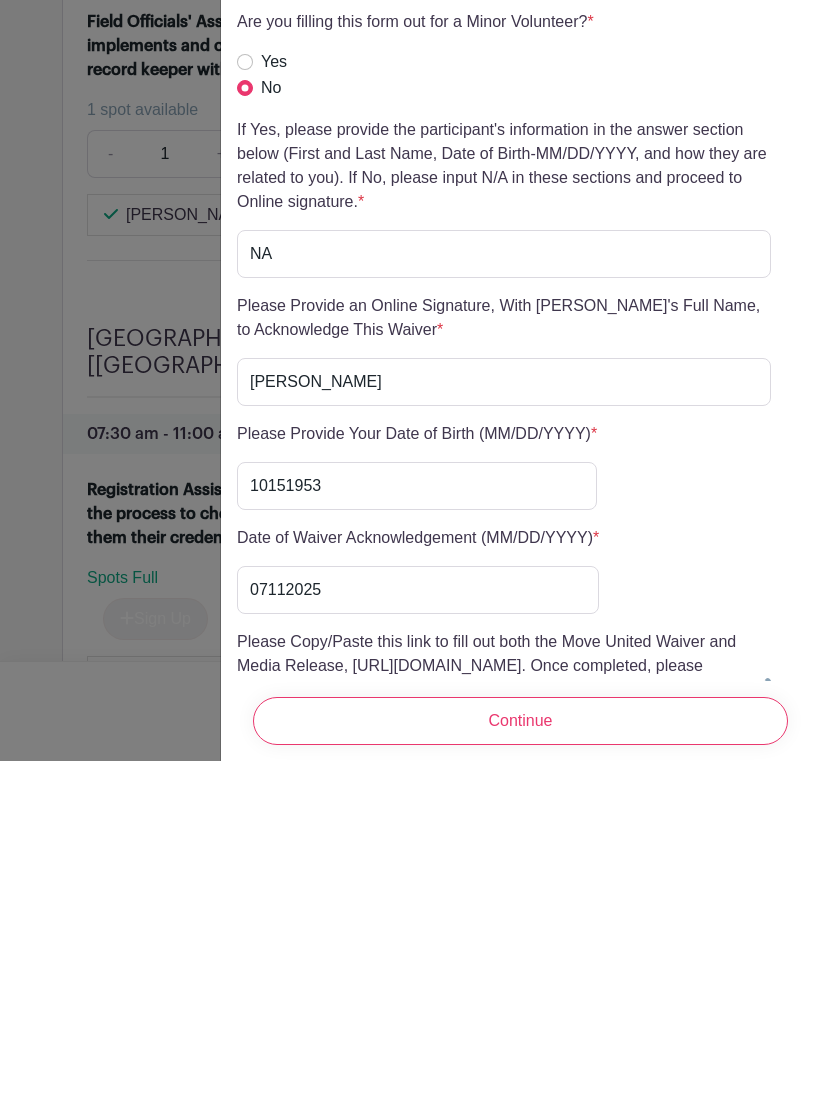 click on "Add an answer" at bounding box center [290, 1066] 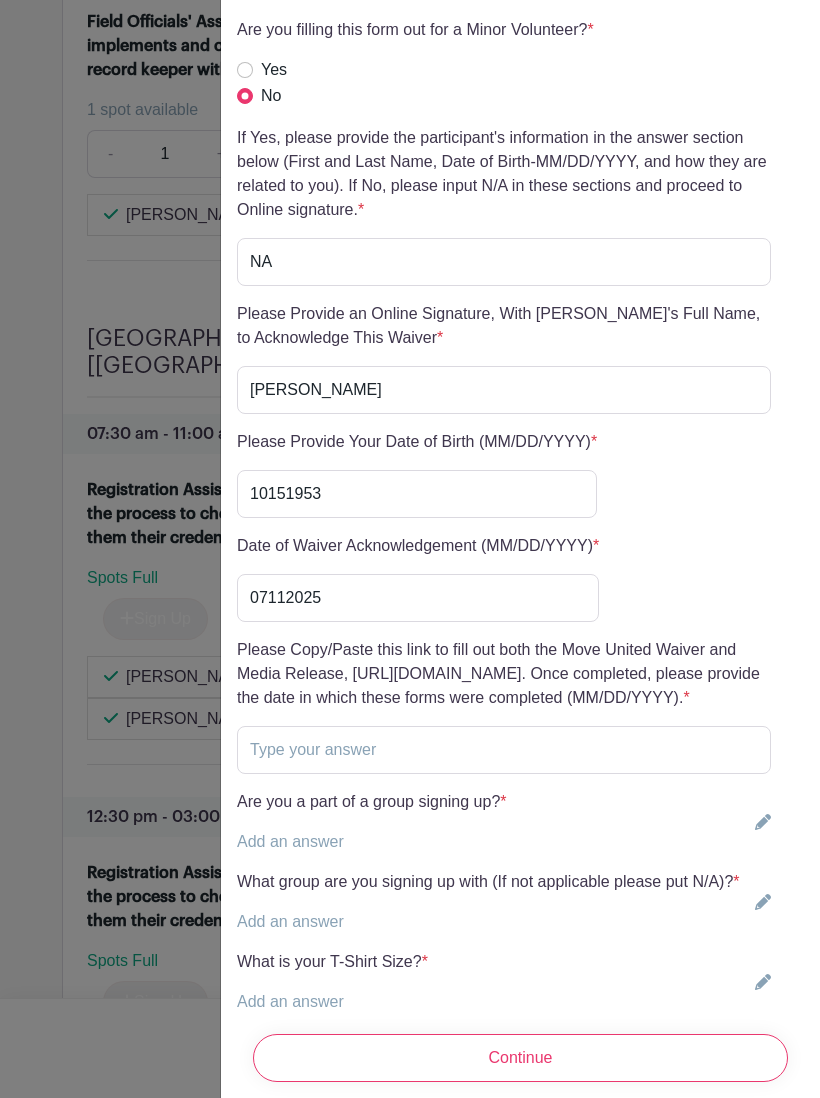 scroll, scrollTop: 5156, scrollLeft: 0, axis: vertical 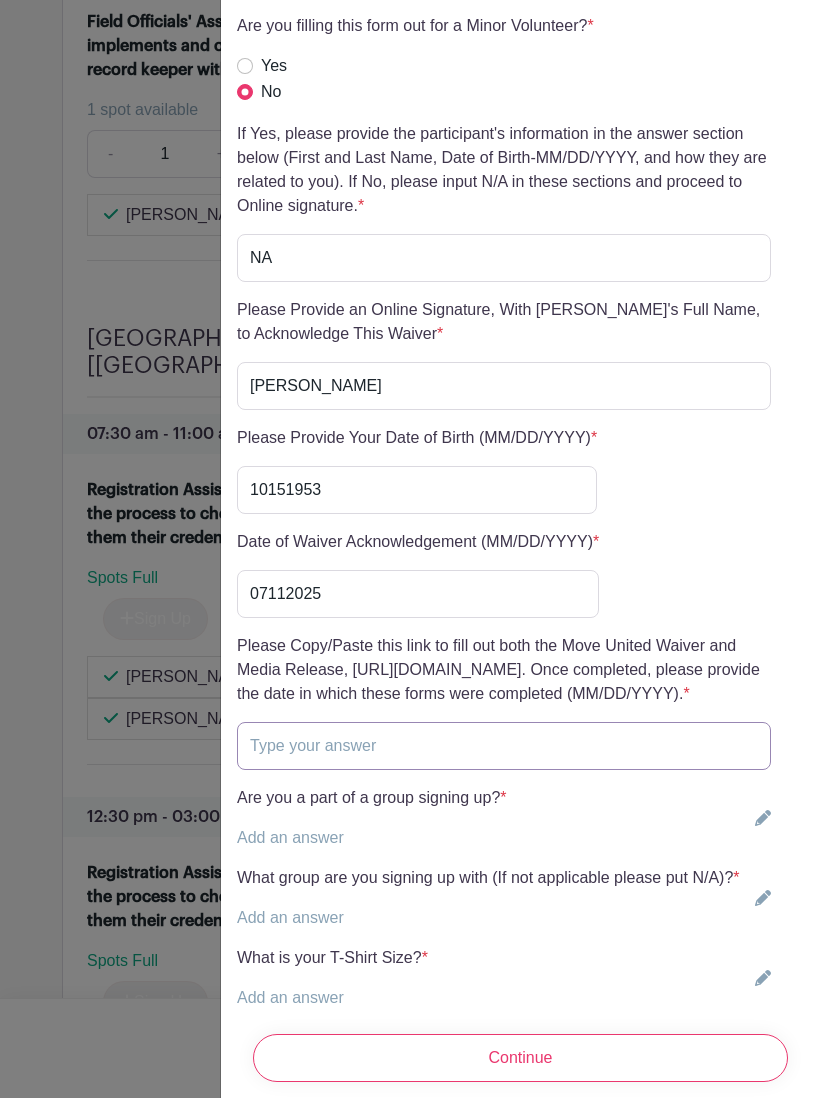 click at bounding box center [504, 746] 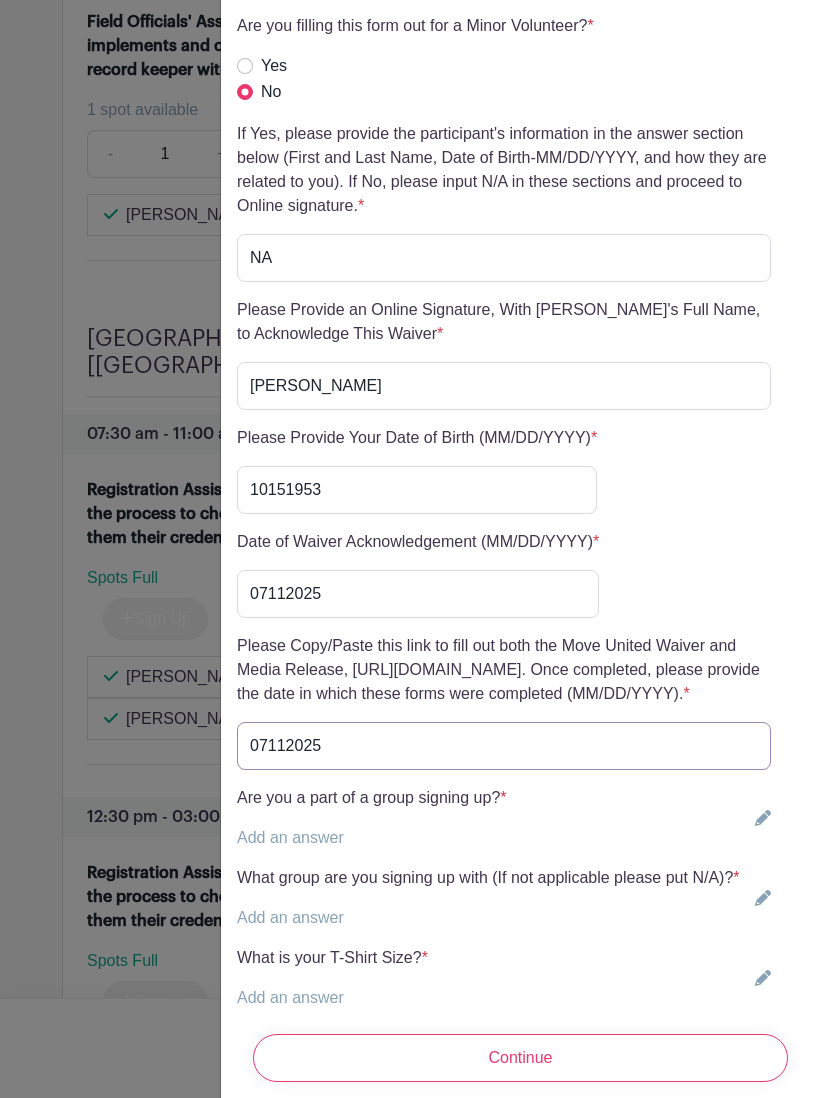scroll, scrollTop: 5208, scrollLeft: 0, axis: vertical 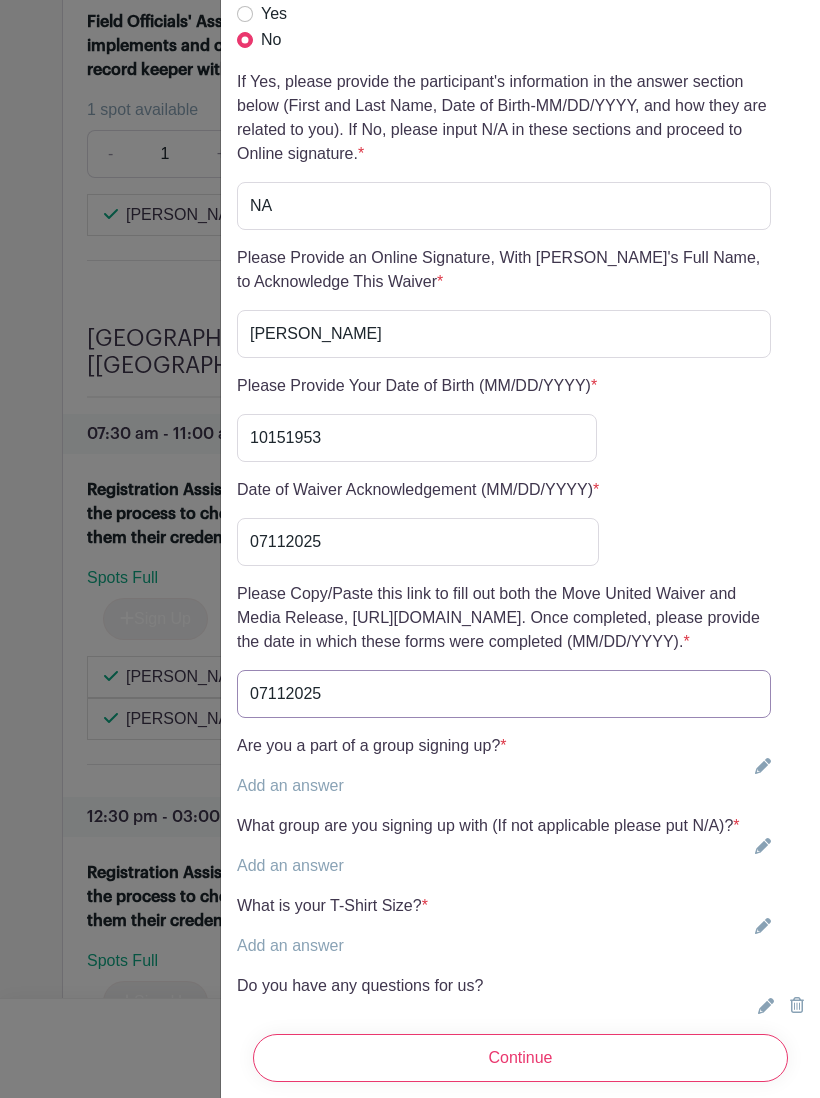 type on "07112025" 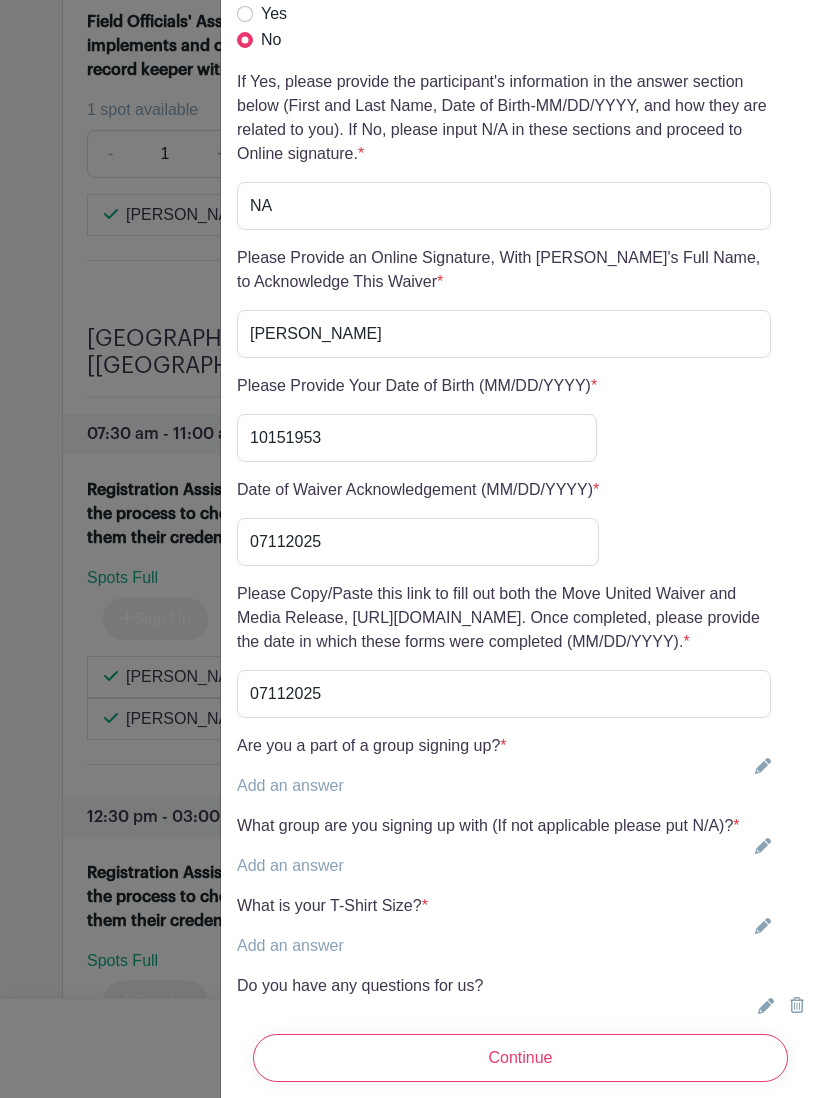 click on "Add an answer" at bounding box center [372, 786] 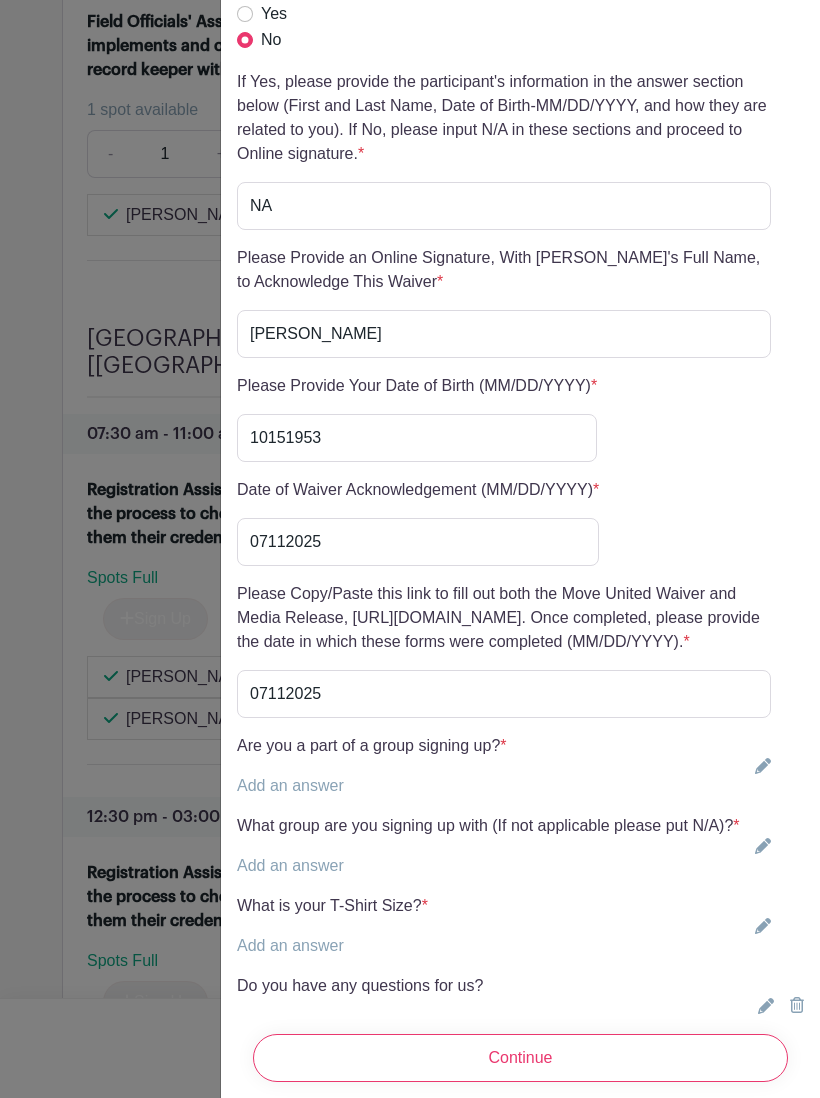 click on "Add an answer" at bounding box center [290, 785] 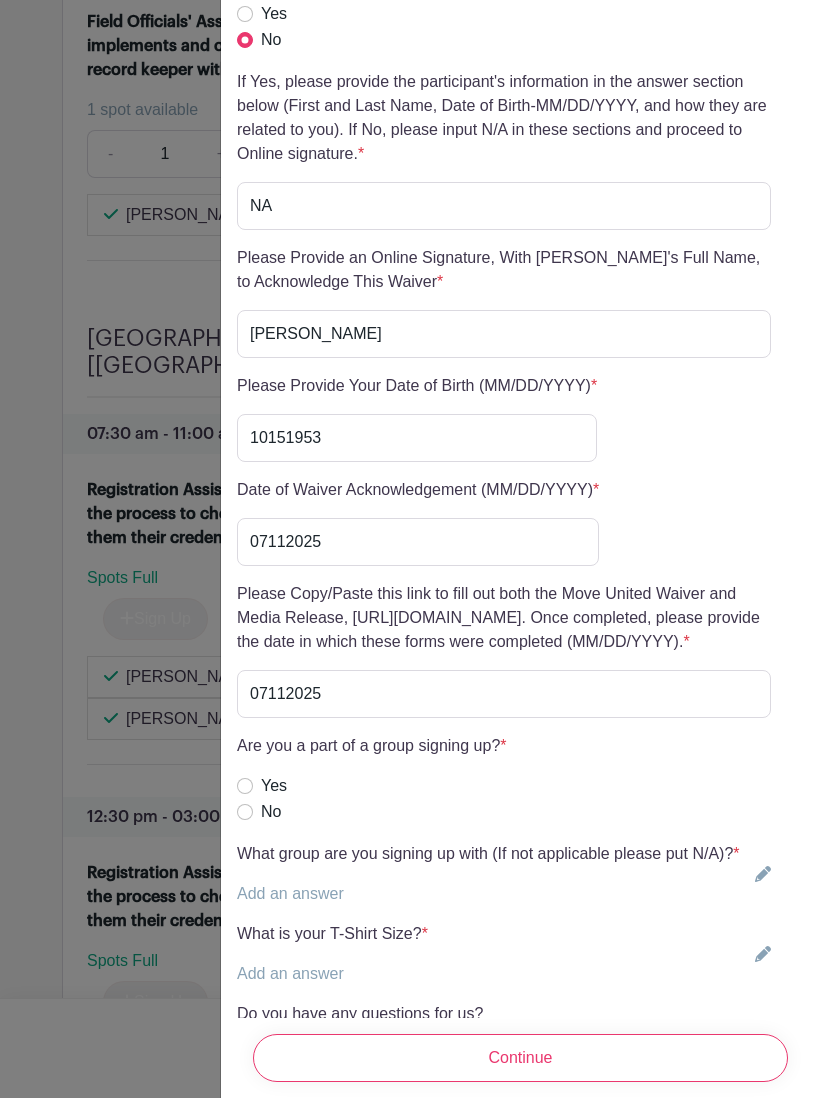 click on "No" at bounding box center [245, 812] 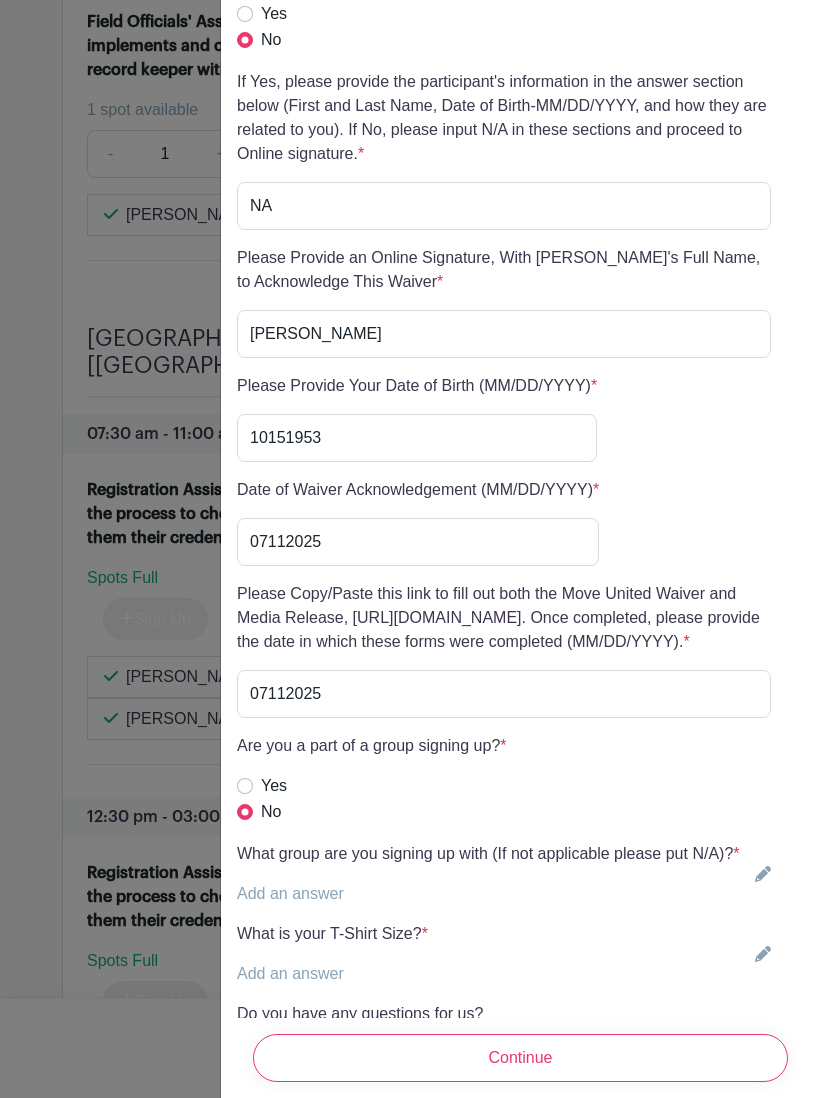 click on "Add an answer" at bounding box center [290, 893] 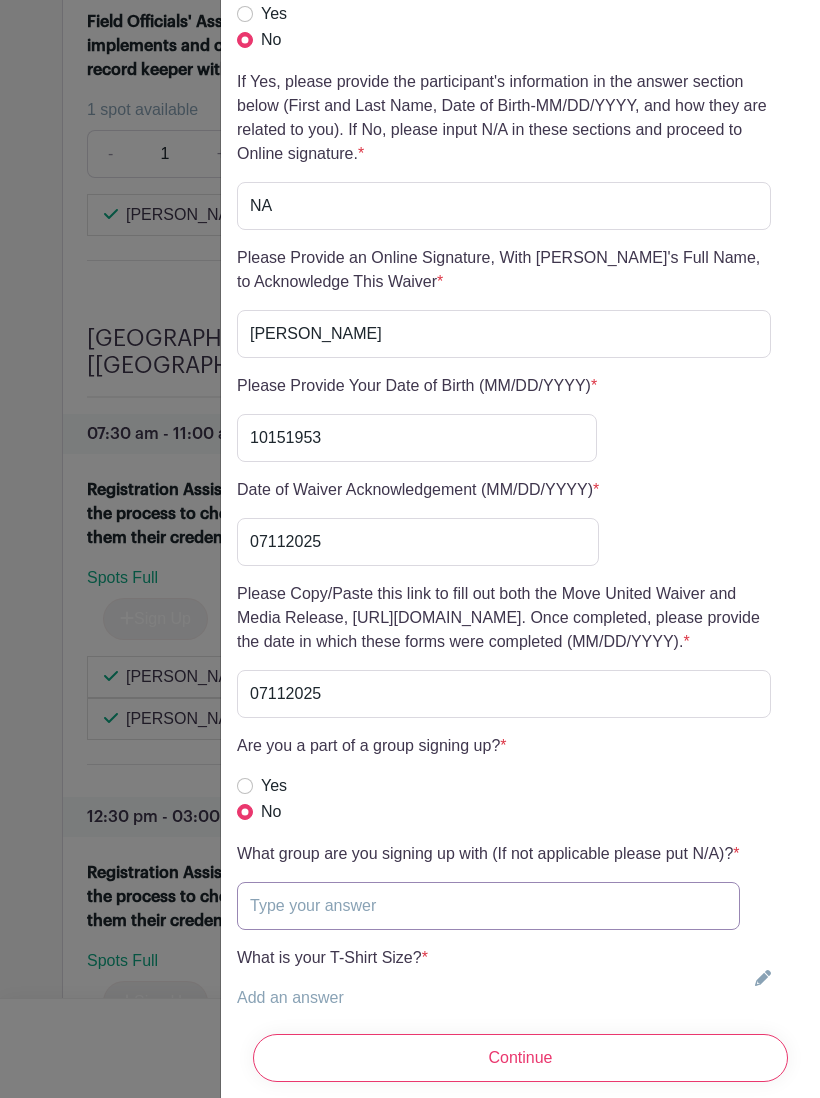 click at bounding box center (488, 906) 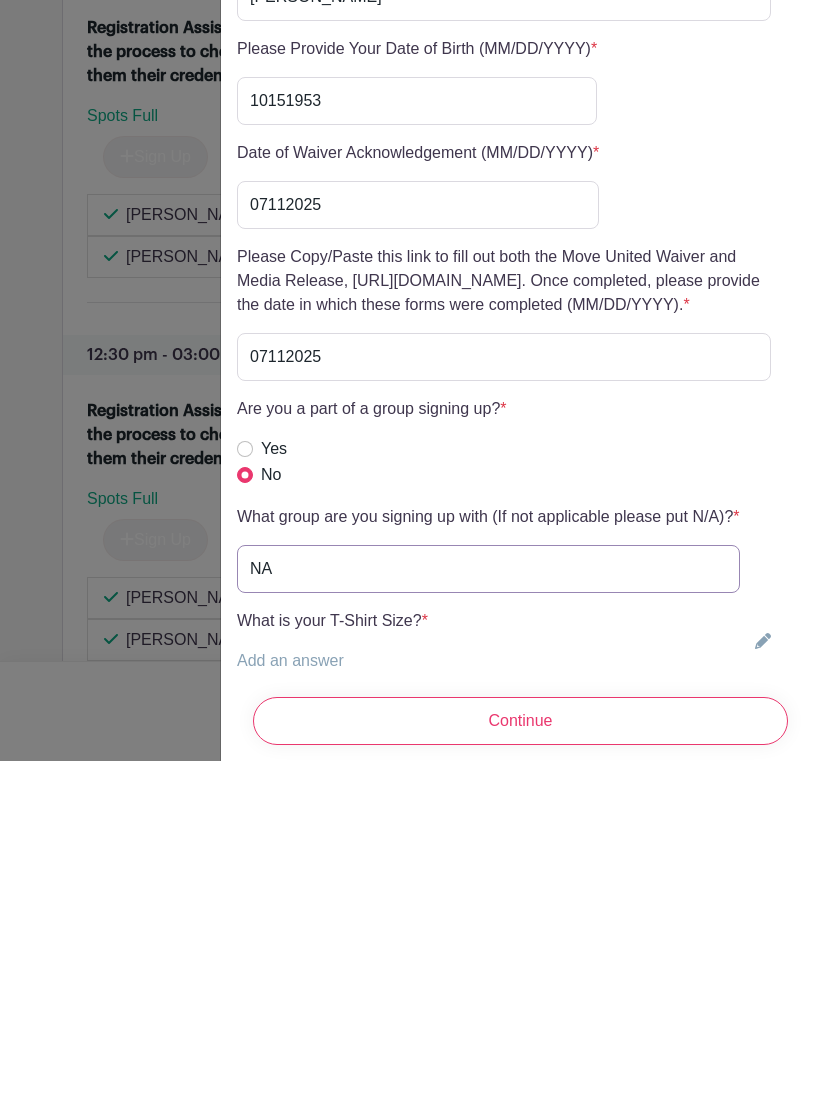 type on "NA" 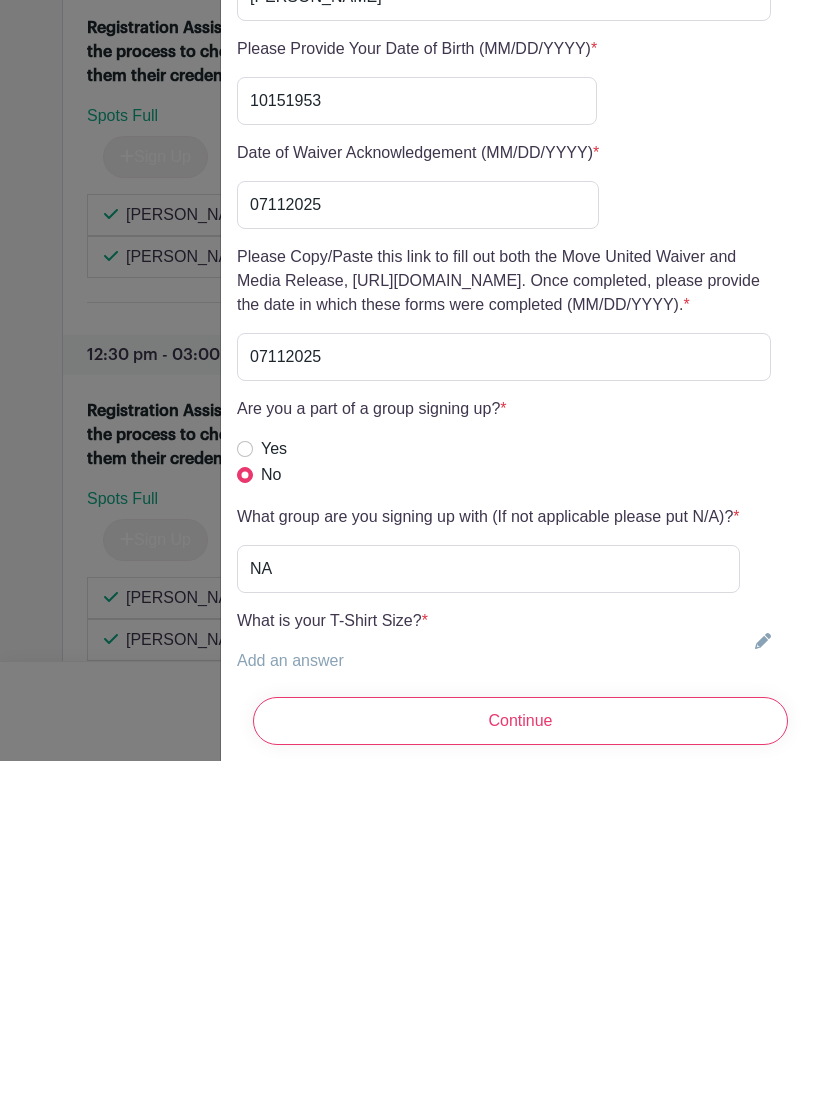 click on "Add an answer" at bounding box center (290, 997) 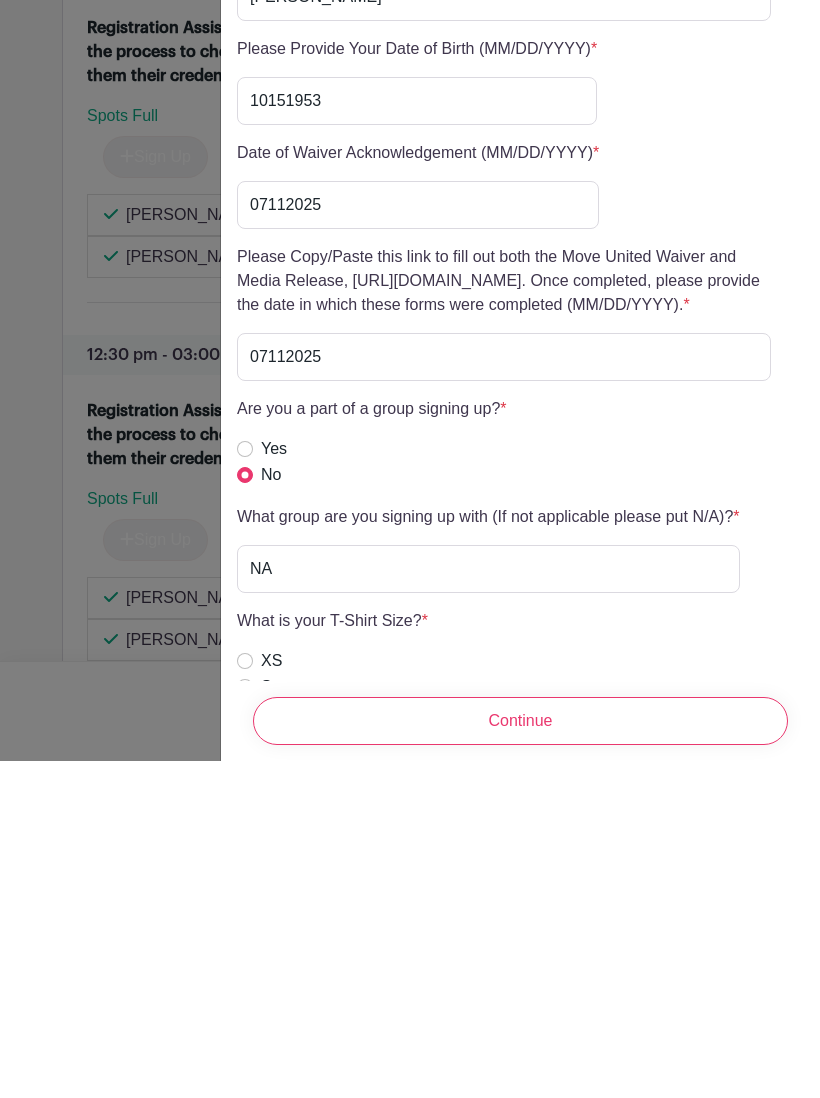 scroll, scrollTop: 5002, scrollLeft: 0, axis: vertical 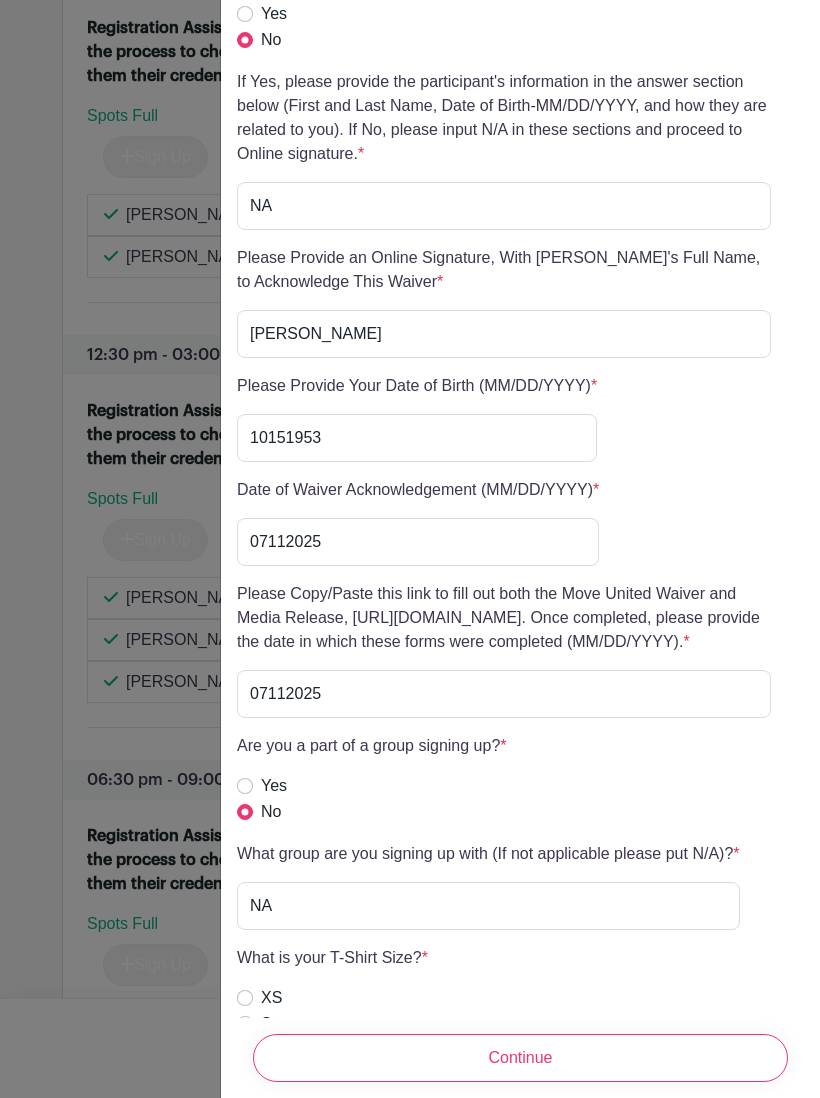 click on "Continue" at bounding box center (520, 1058) 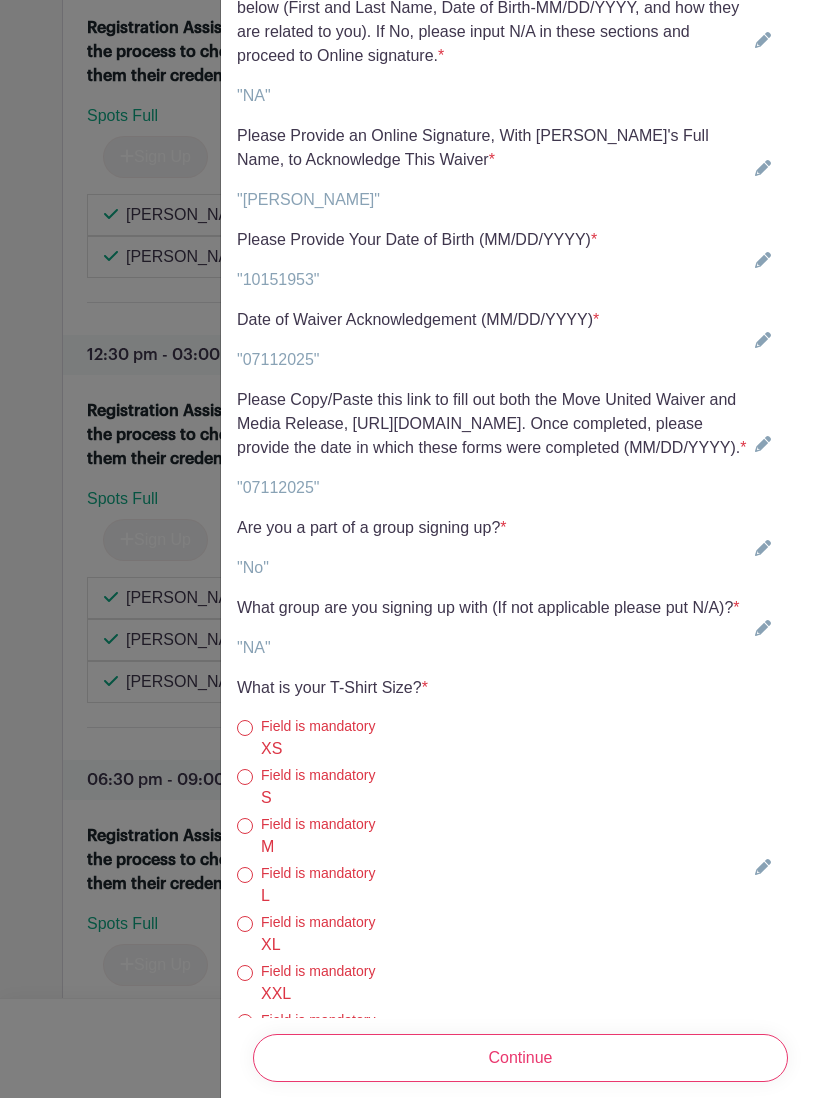 scroll, scrollTop: 5366, scrollLeft: 0, axis: vertical 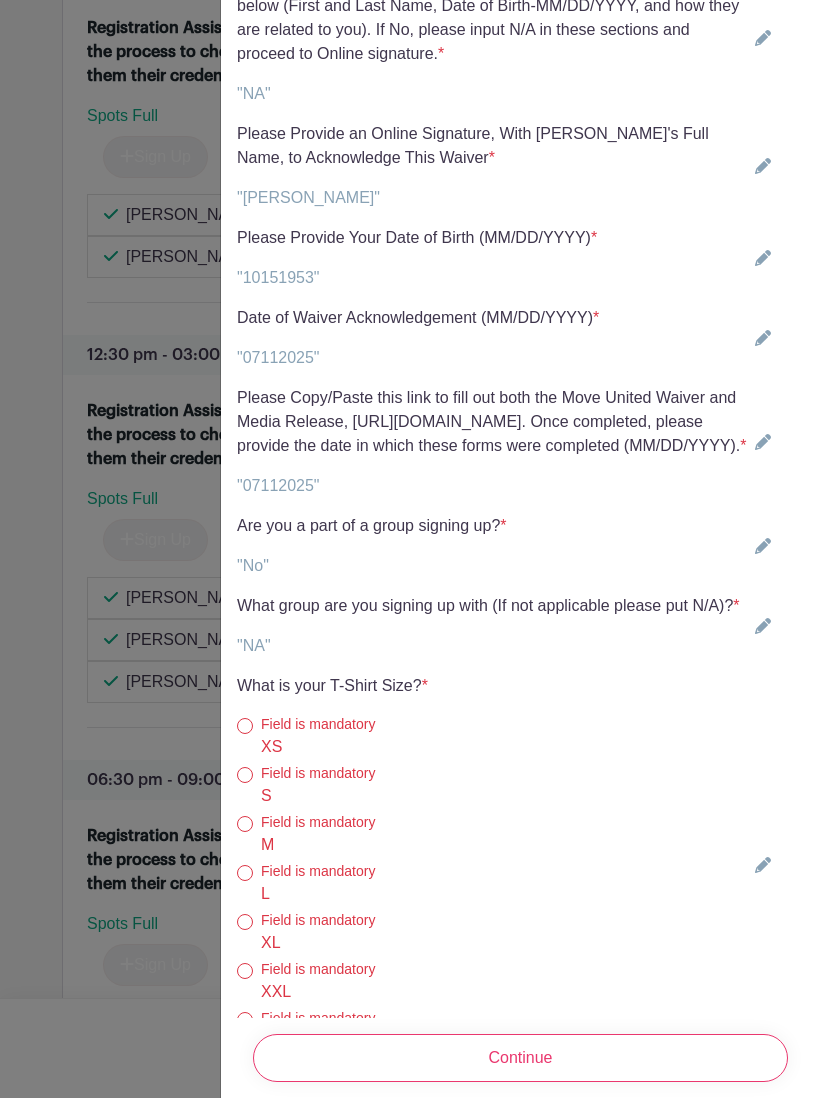click on "L" at bounding box center [245, 873] 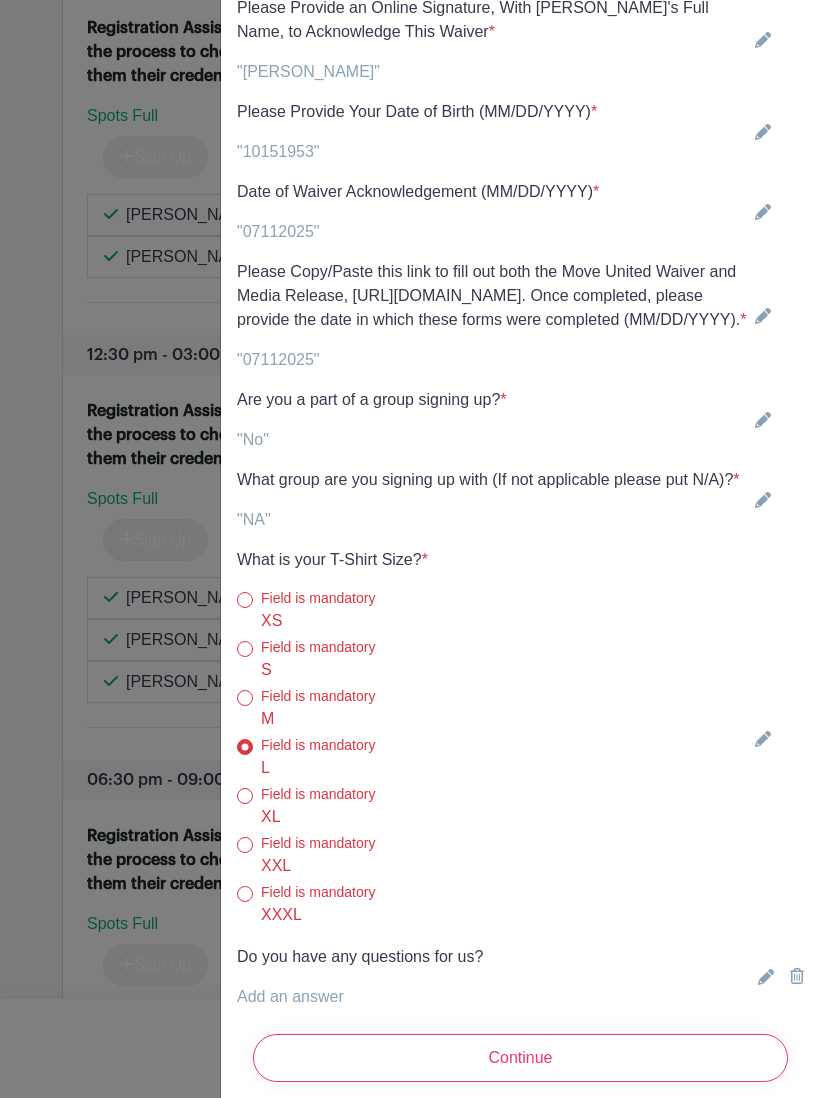 scroll, scrollTop: 5491, scrollLeft: 0, axis: vertical 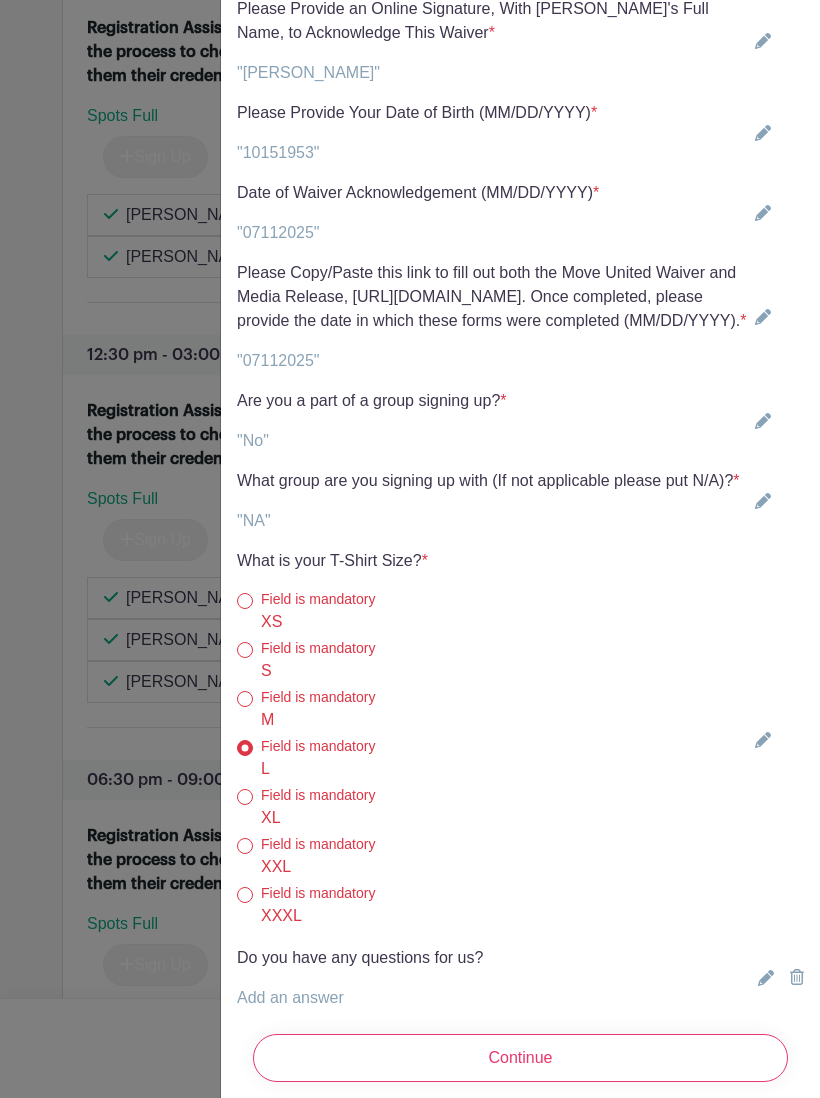 click on "Add an answer" at bounding box center [290, 997] 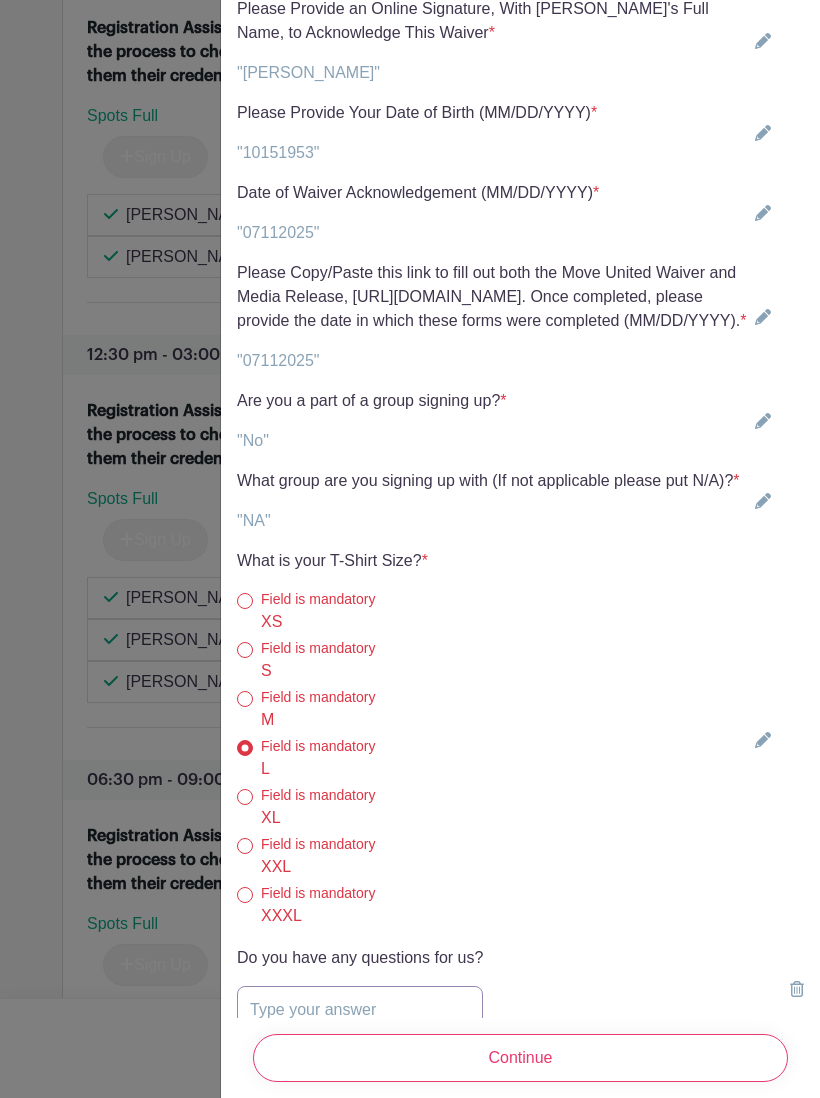 click at bounding box center [360, 1010] 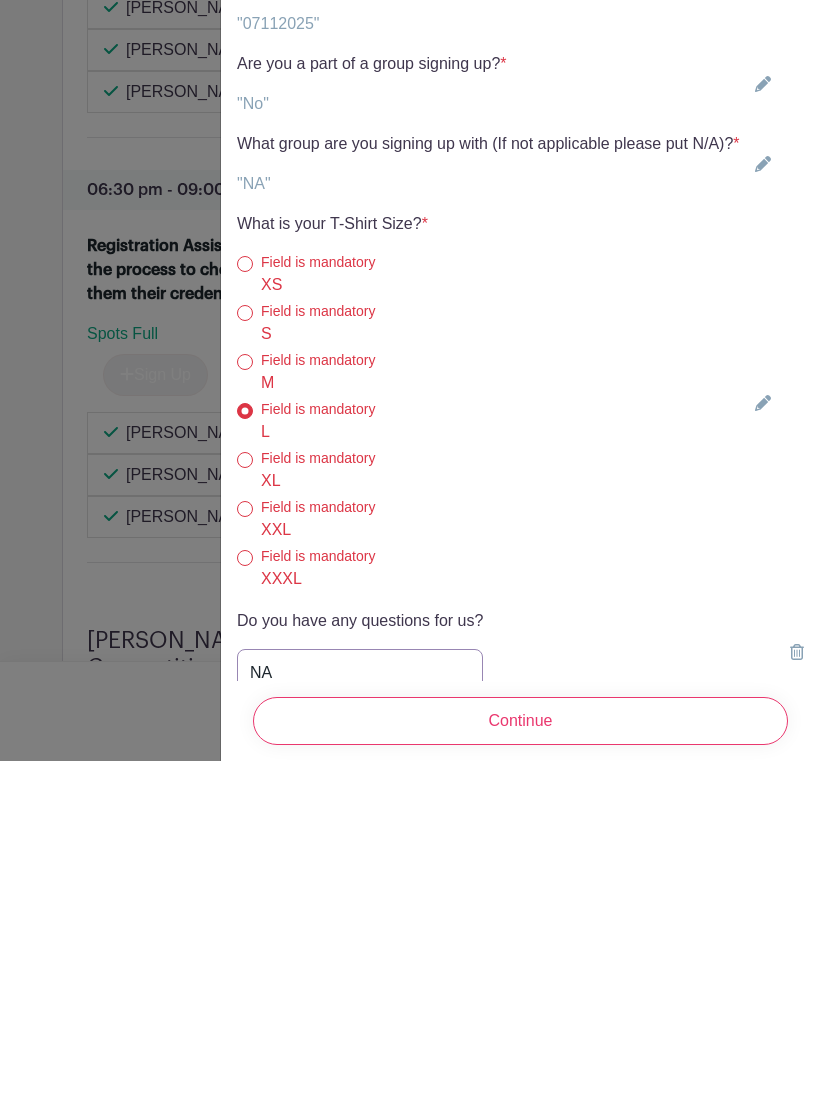 type on "NA" 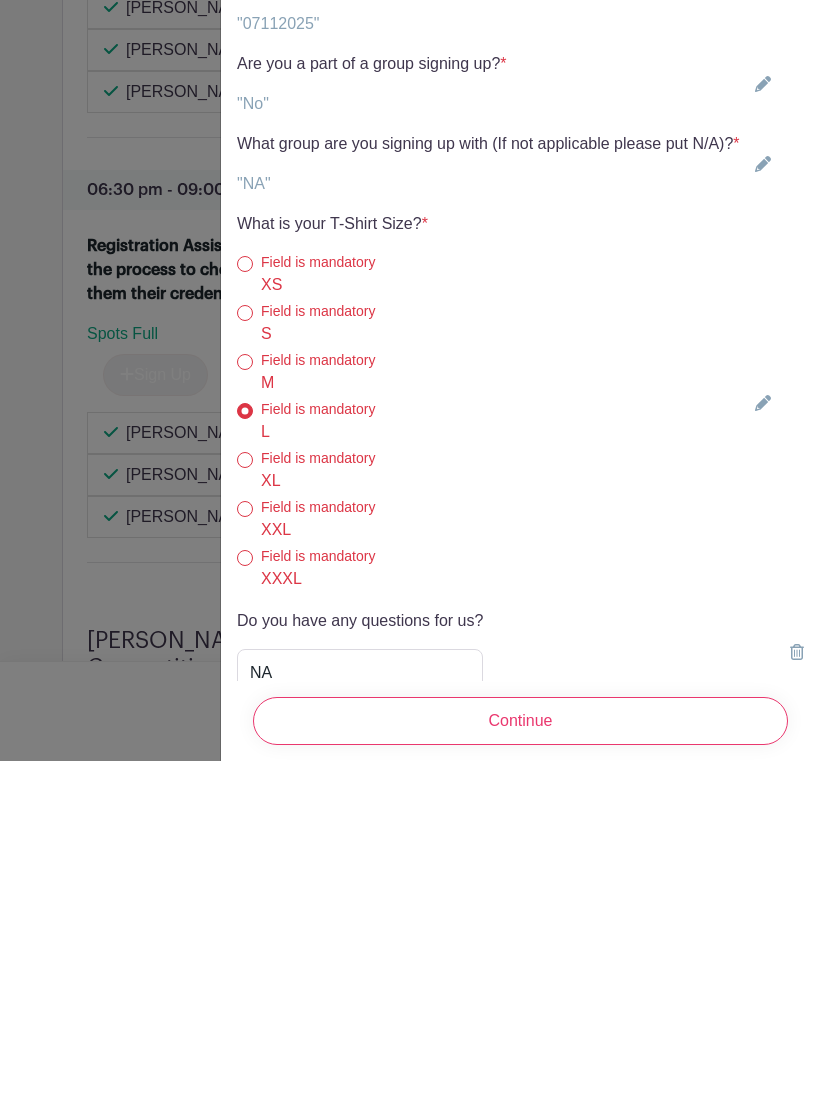 scroll, scrollTop: 5592, scrollLeft: 0, axis: vertical 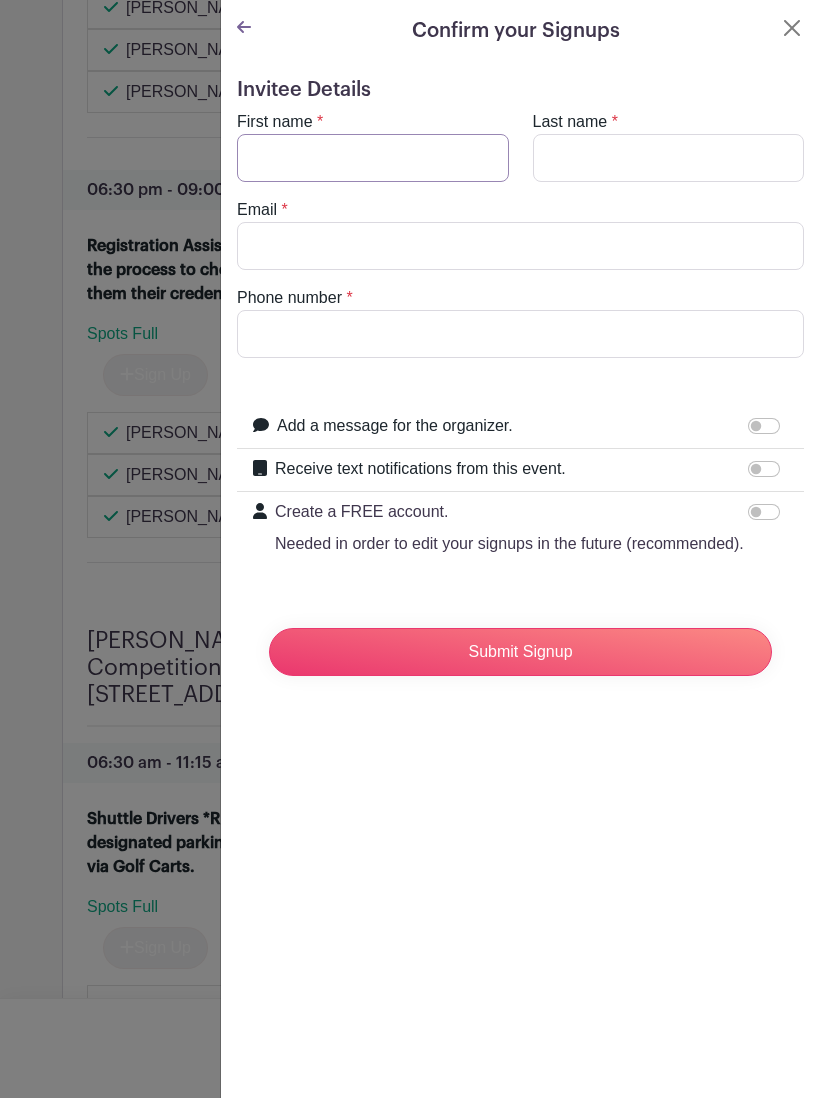 click on "First name" at bounding box center (373, 158) 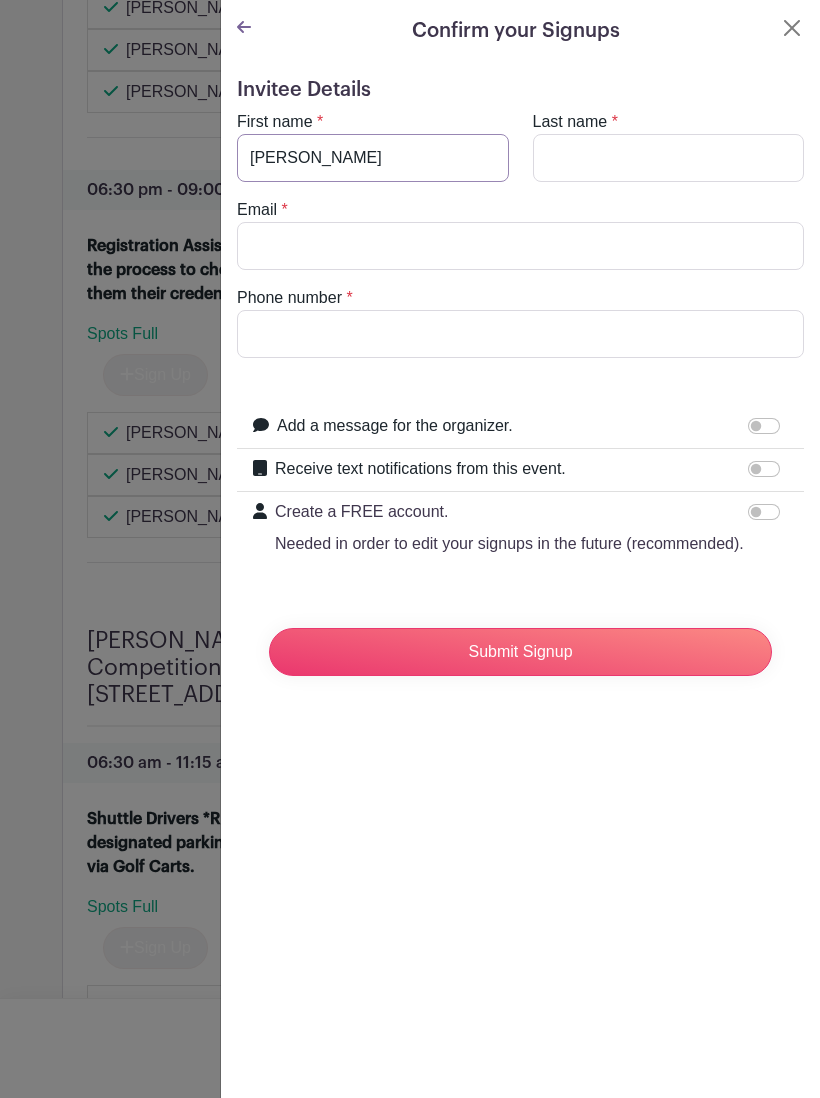 type on "[PERSON_NAME]" 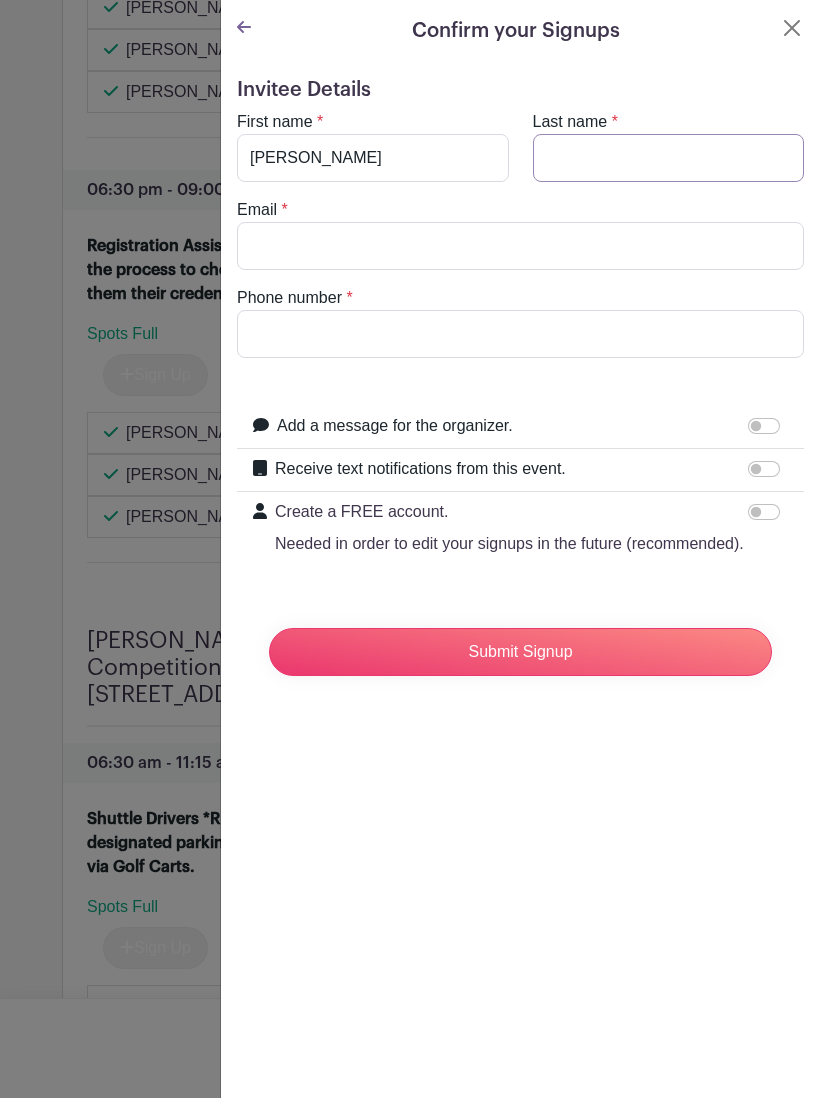 click on "Last name" at bounding box center [669, 158] 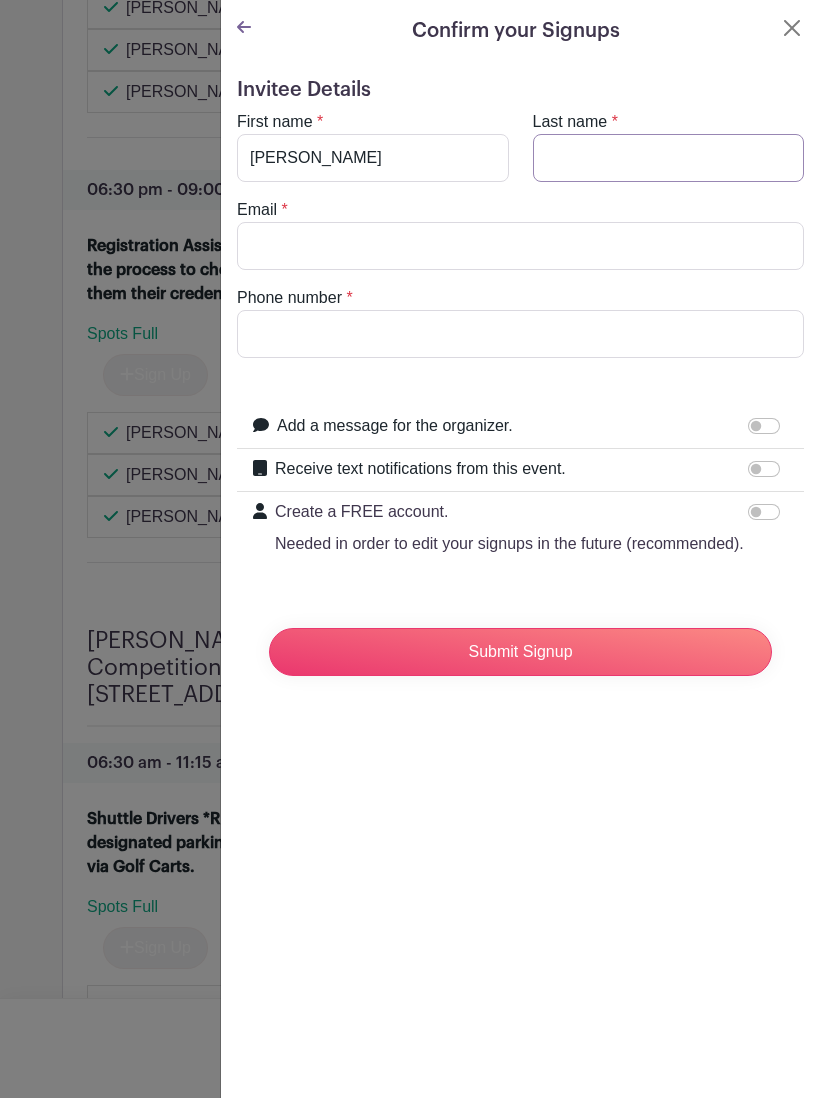 type on "[PERSON_NAME]" 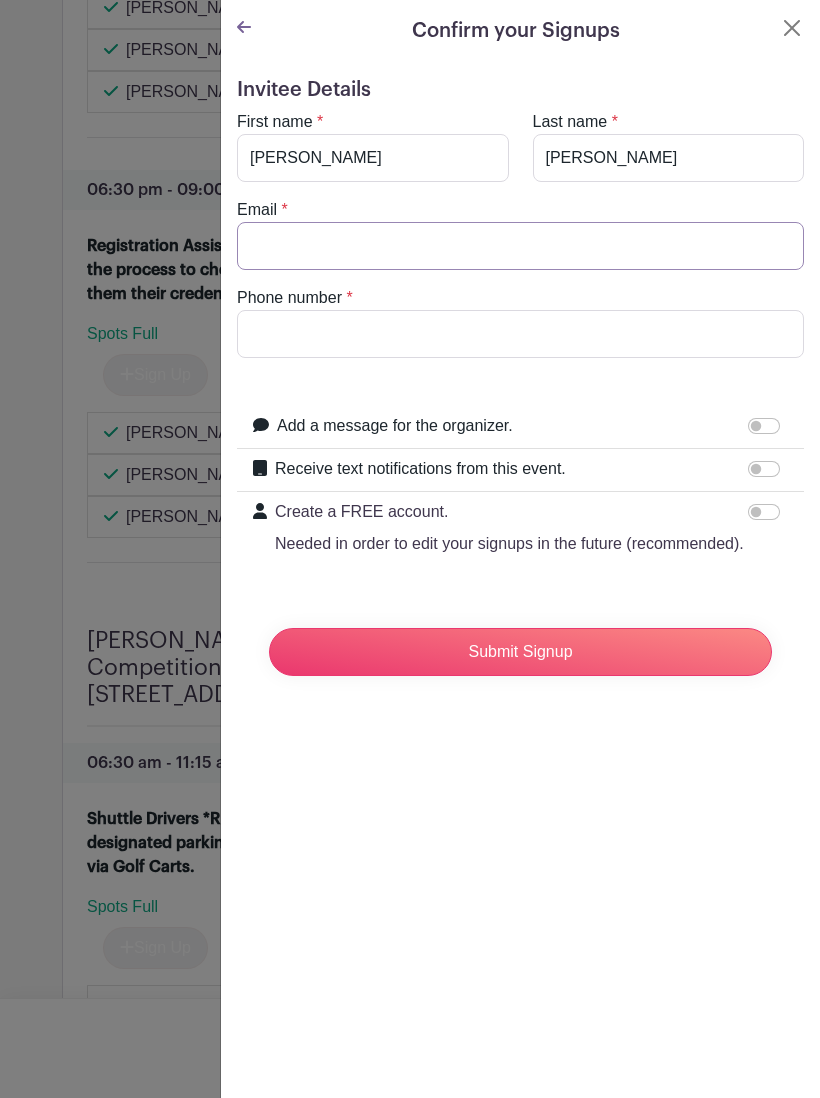 type on "[EMAIL_ADDRESS][DOMAIN_NAME]" 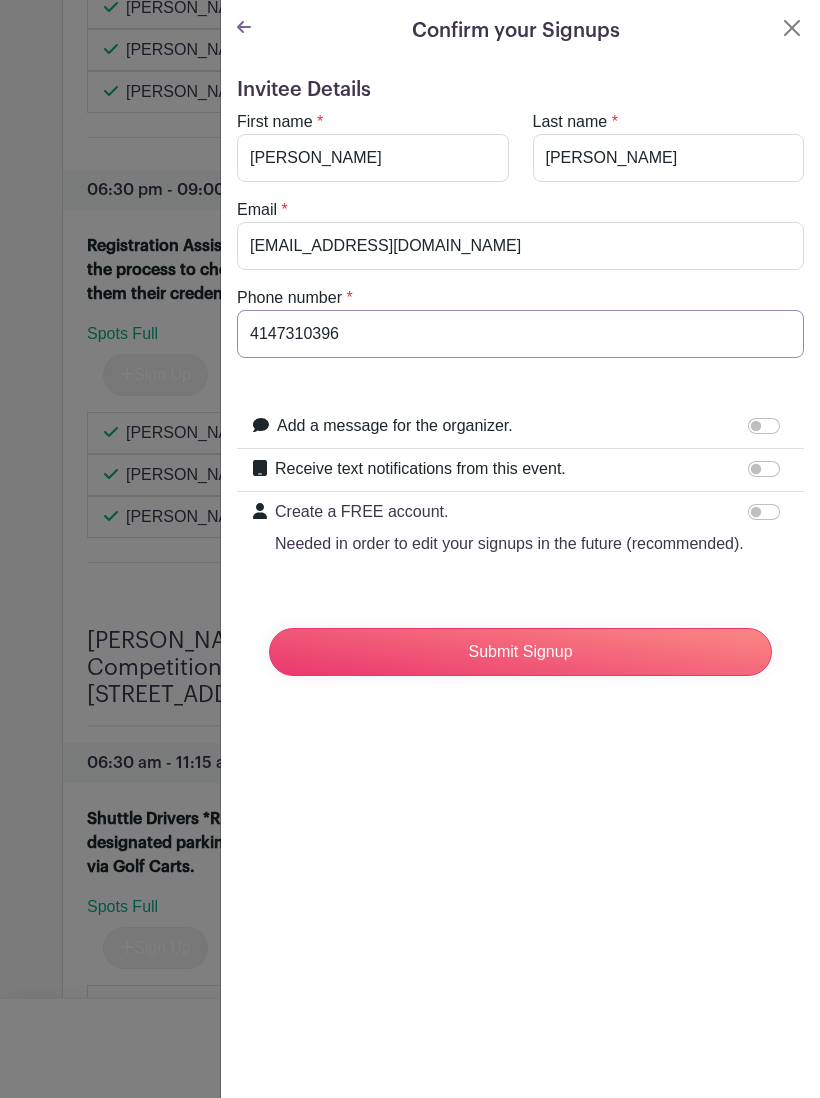 type on "4147310396" 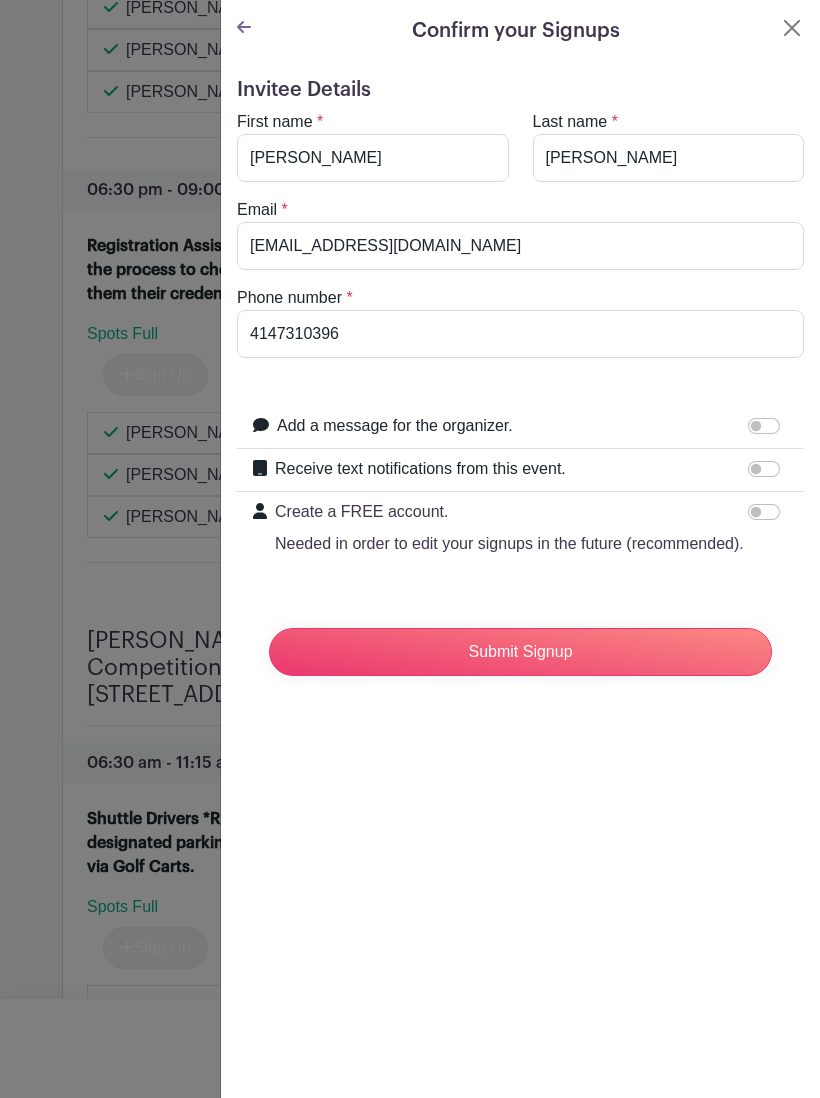 click on "Receive text notifications from this event." at bounding box center [764, 469] 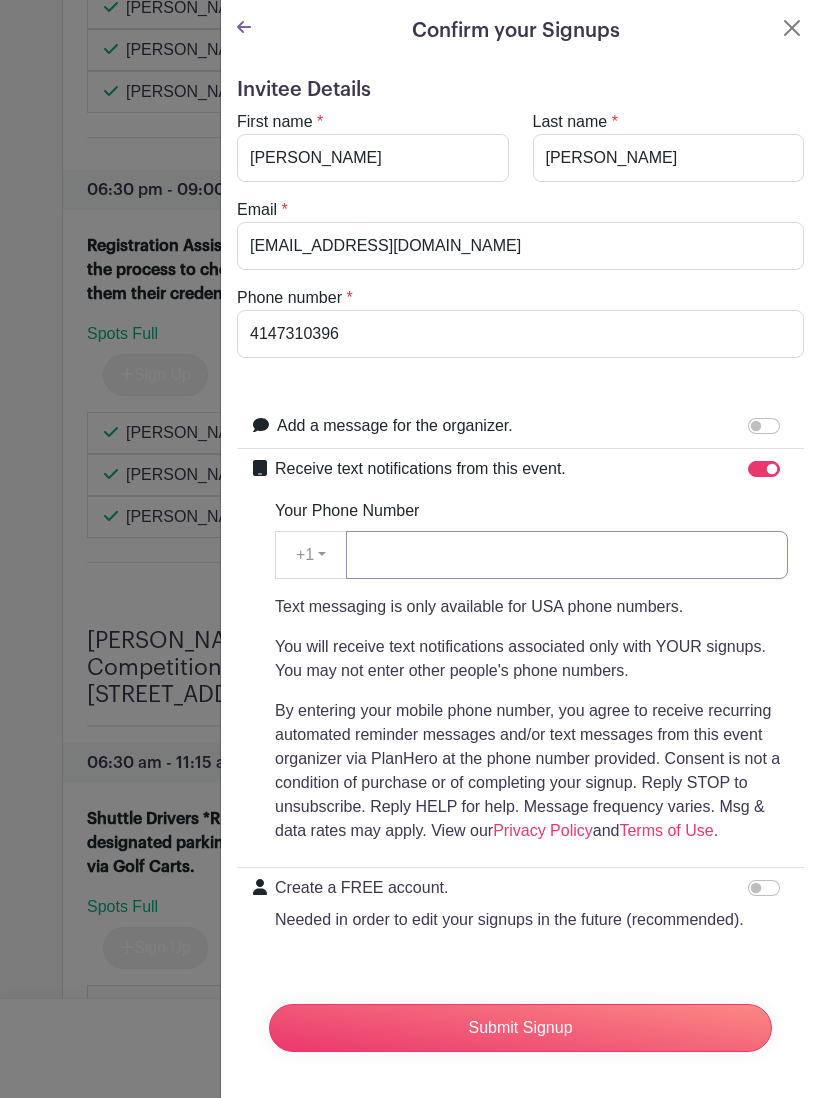 click on "Your Phone Number" at bounding box center (567, 555) 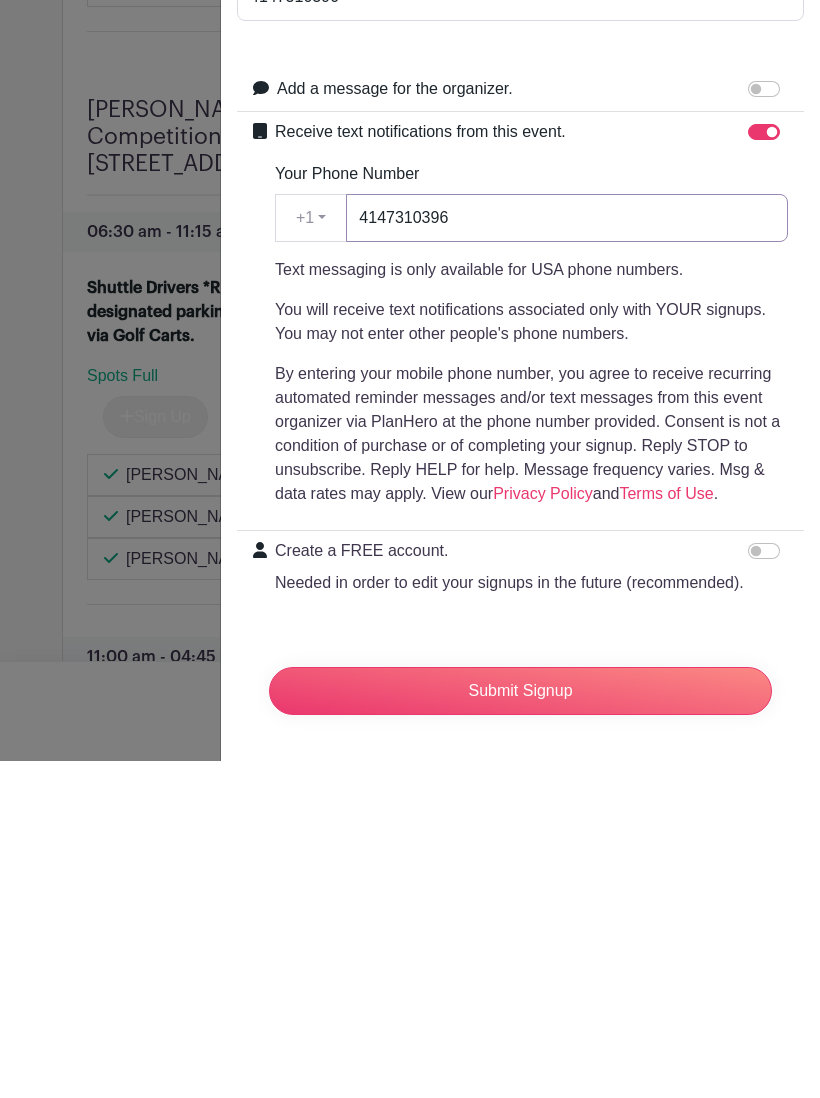scroll, scrollTop: 5787, scrollLeft: 0, axis: vertical 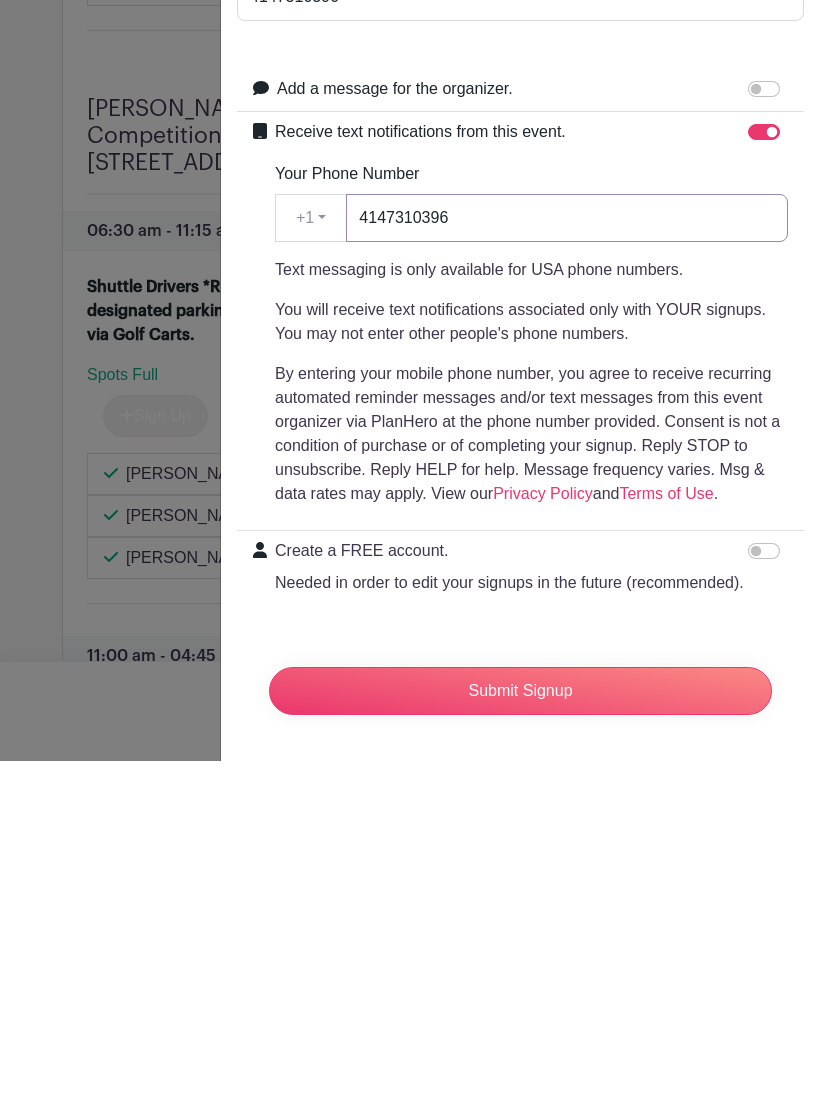 type on "4147310396" 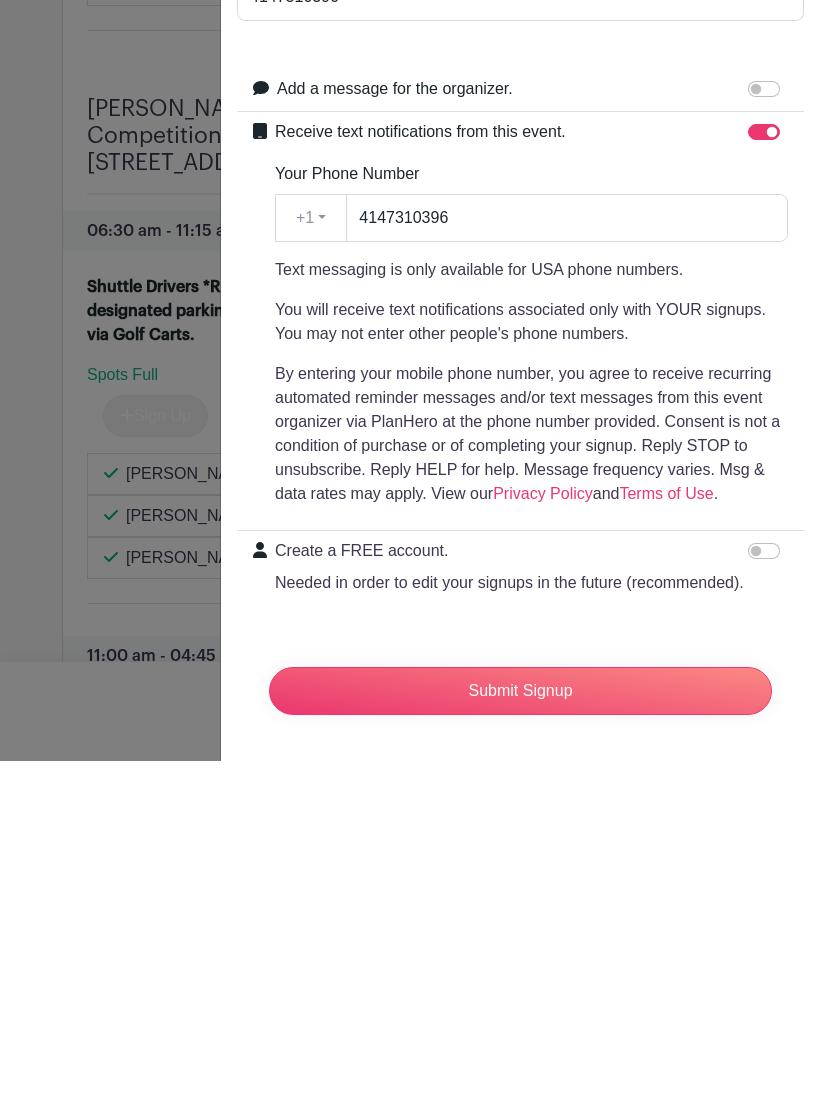 click on "Submit Signup" at bounding box center [520, 1028] 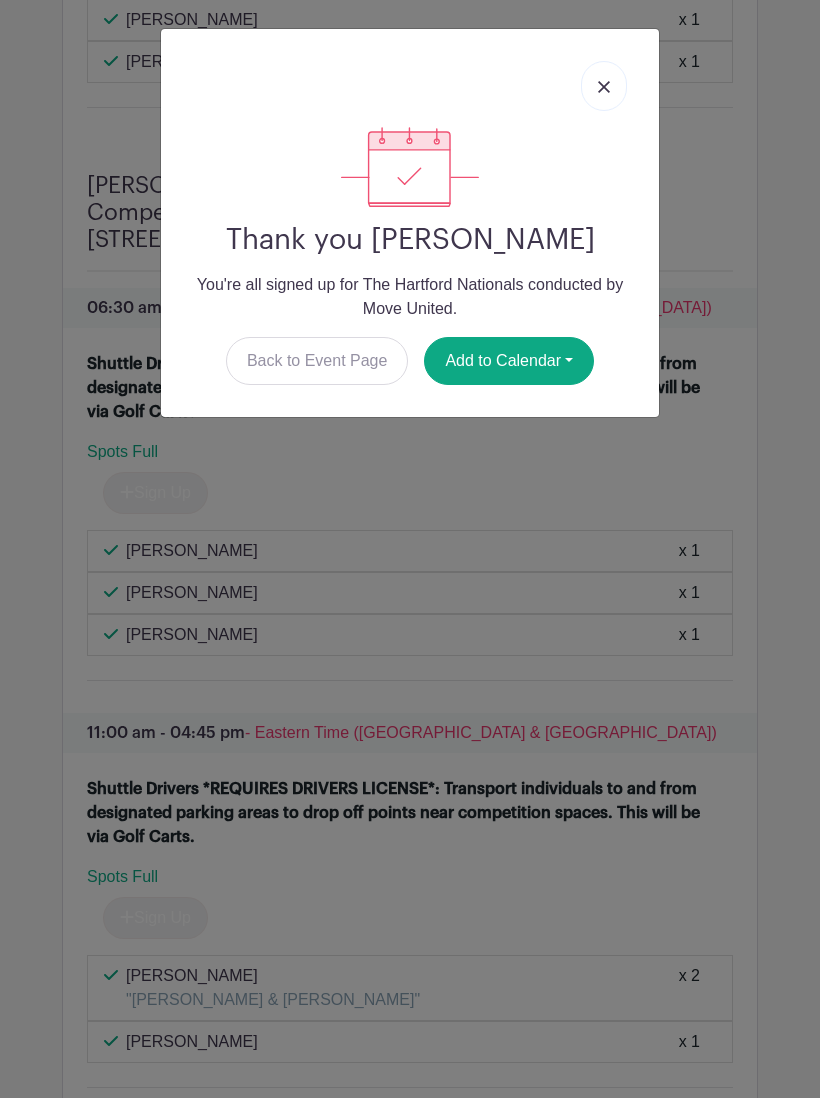 click at bounding box center (604, 87) 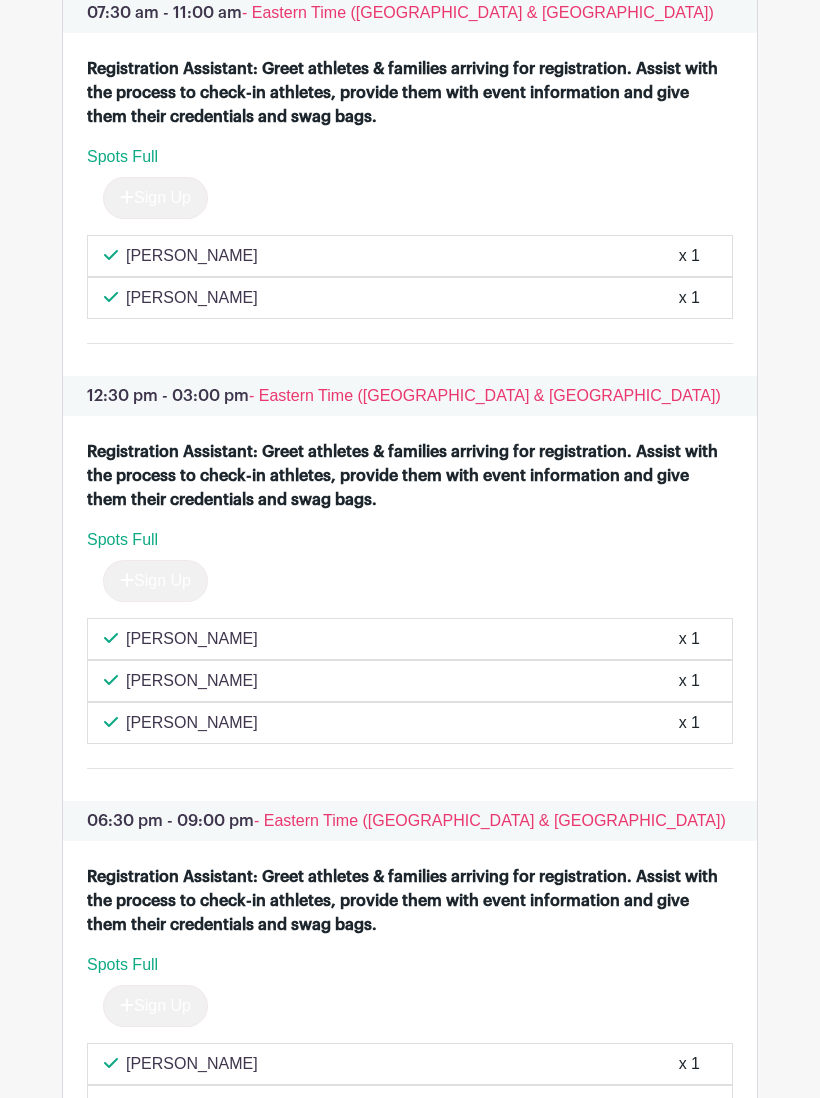 scroll, scrollTop: 5031, scrollLeft: 0, axis: vertical 